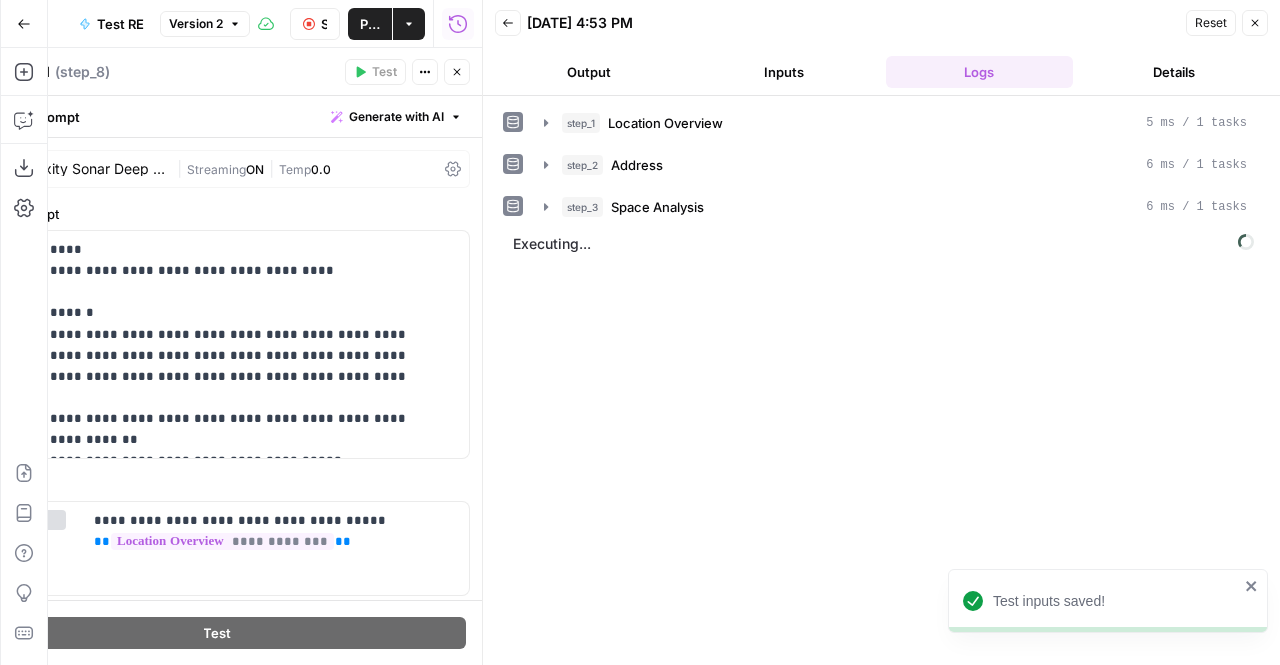 scroll, scrollTop: 0, scrollLeft: 0, axis: both 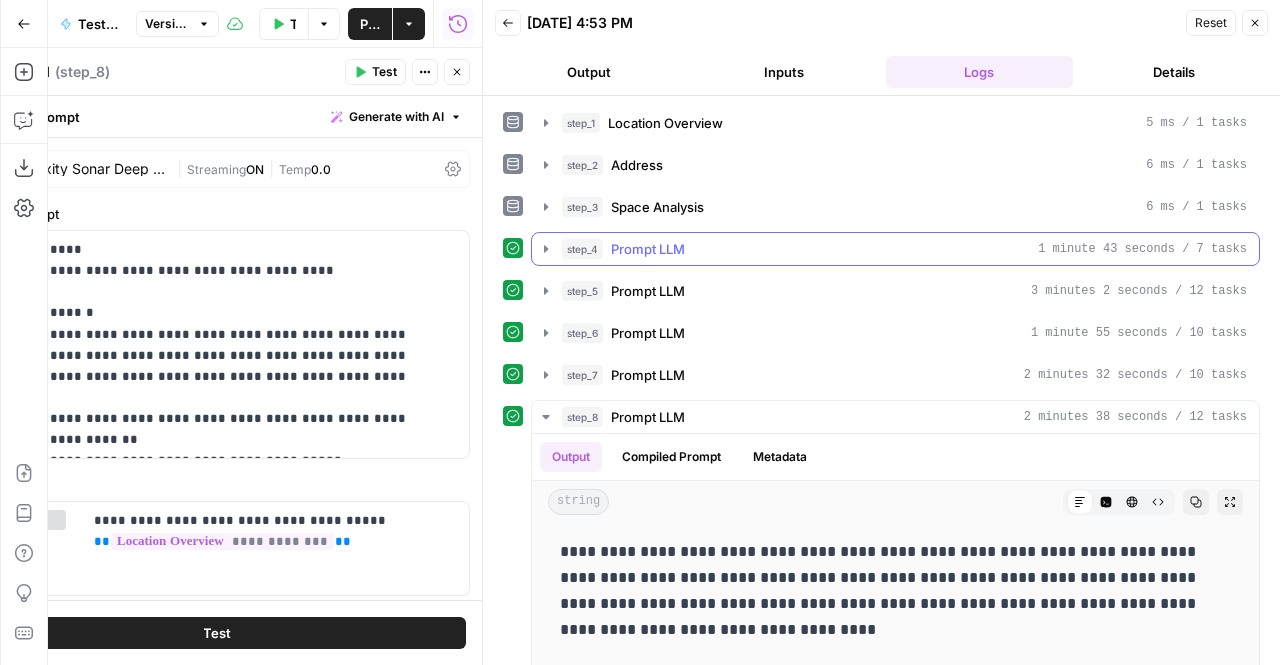 click on "Prompt LLM" at bounding box center (648, 249) 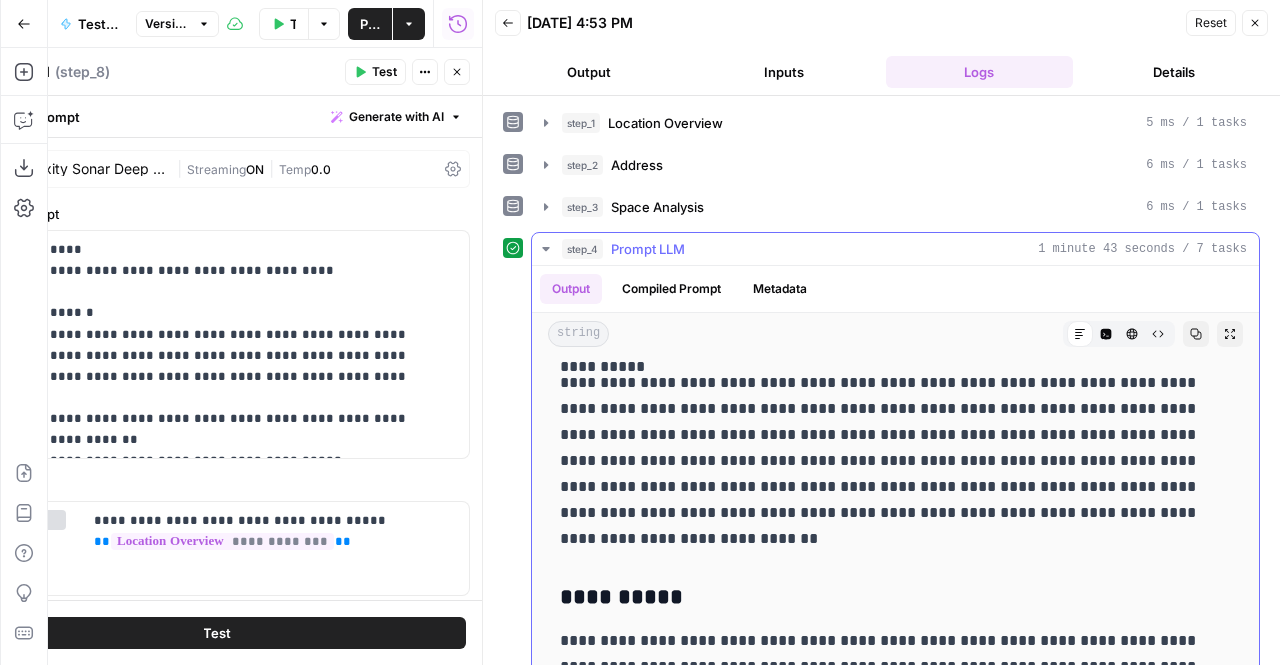 scroll, scrollTop: 6026, scrollLeft: 0, axis: vertical 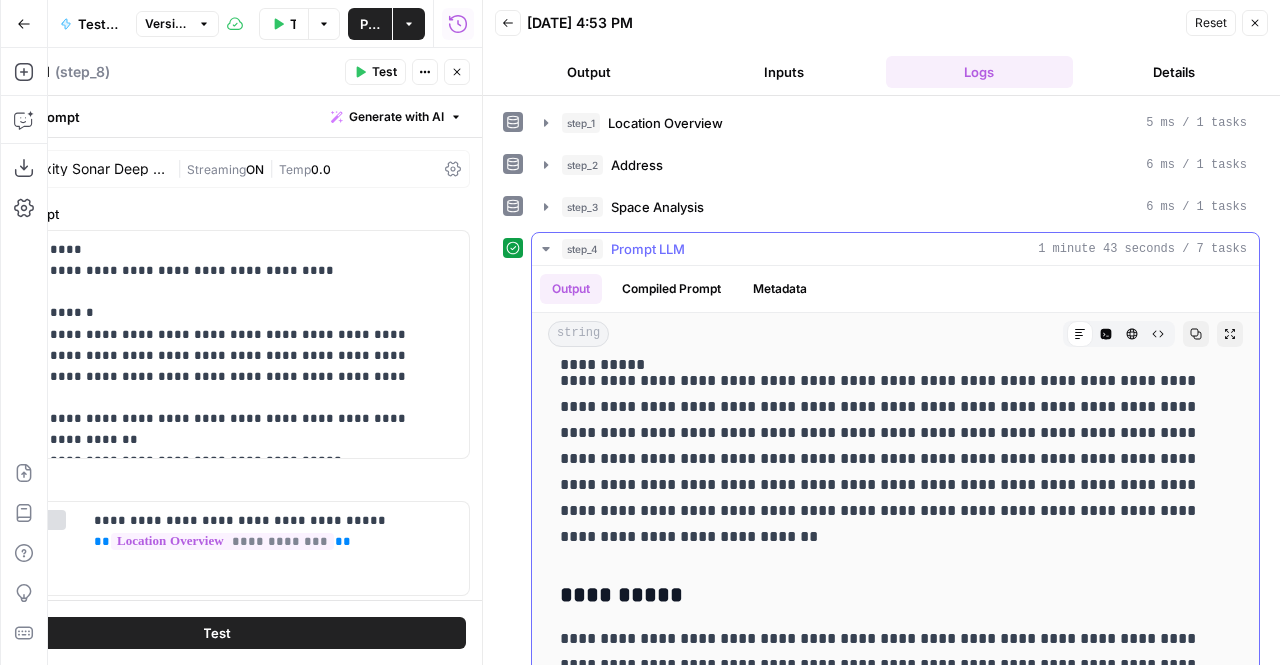 click on "Prompt LLM" at bounding box center [648, 249] 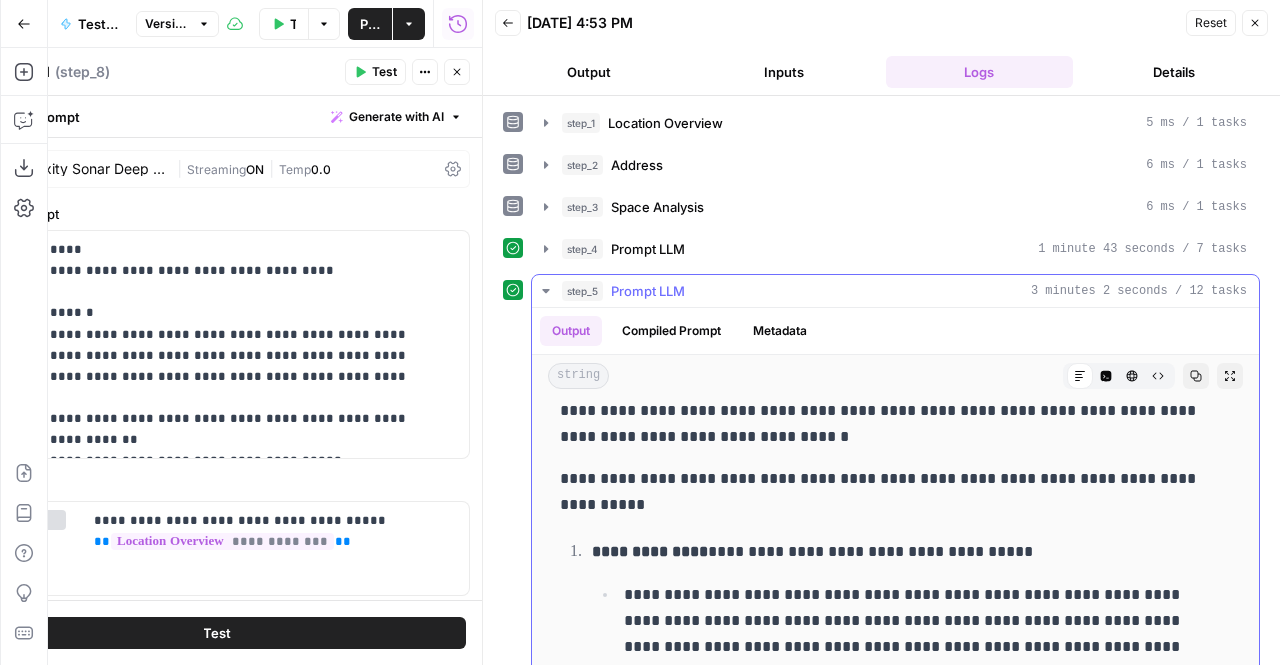 scroll, scrollTop: 943, scrollLeft: 0, axis: vertical 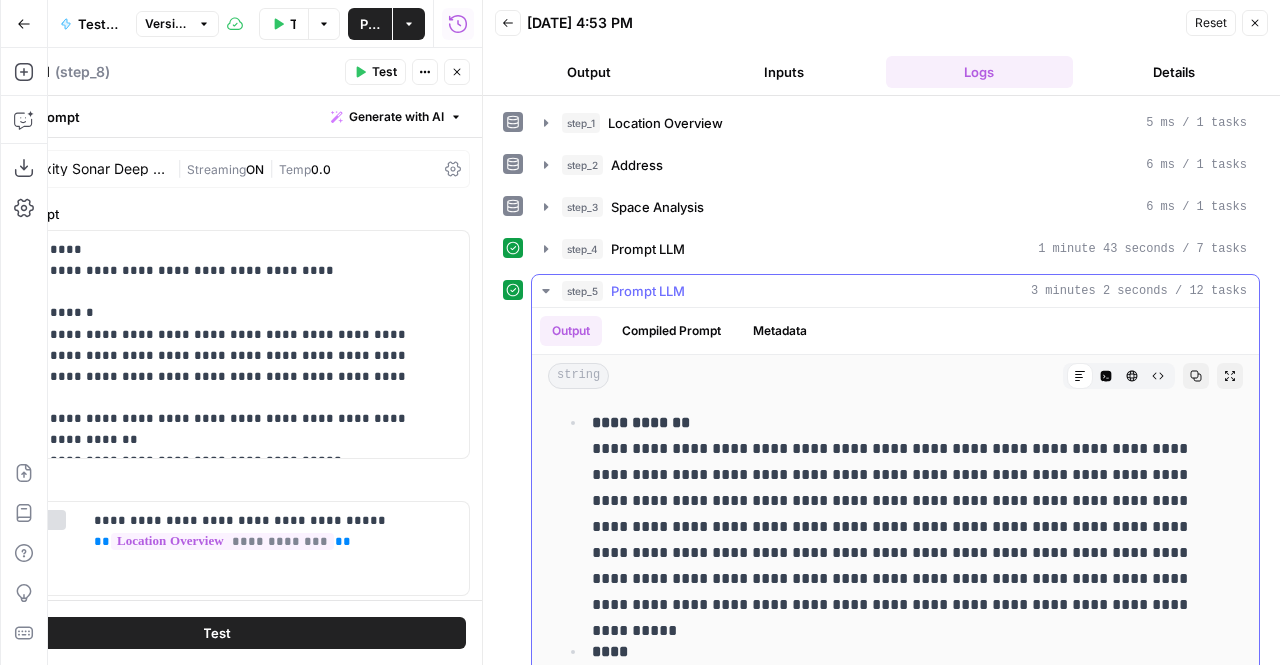click on "step_5 Prompt LLM 3 minutes 2 seconds / 12 tasks" at bounding box center [904, 291] 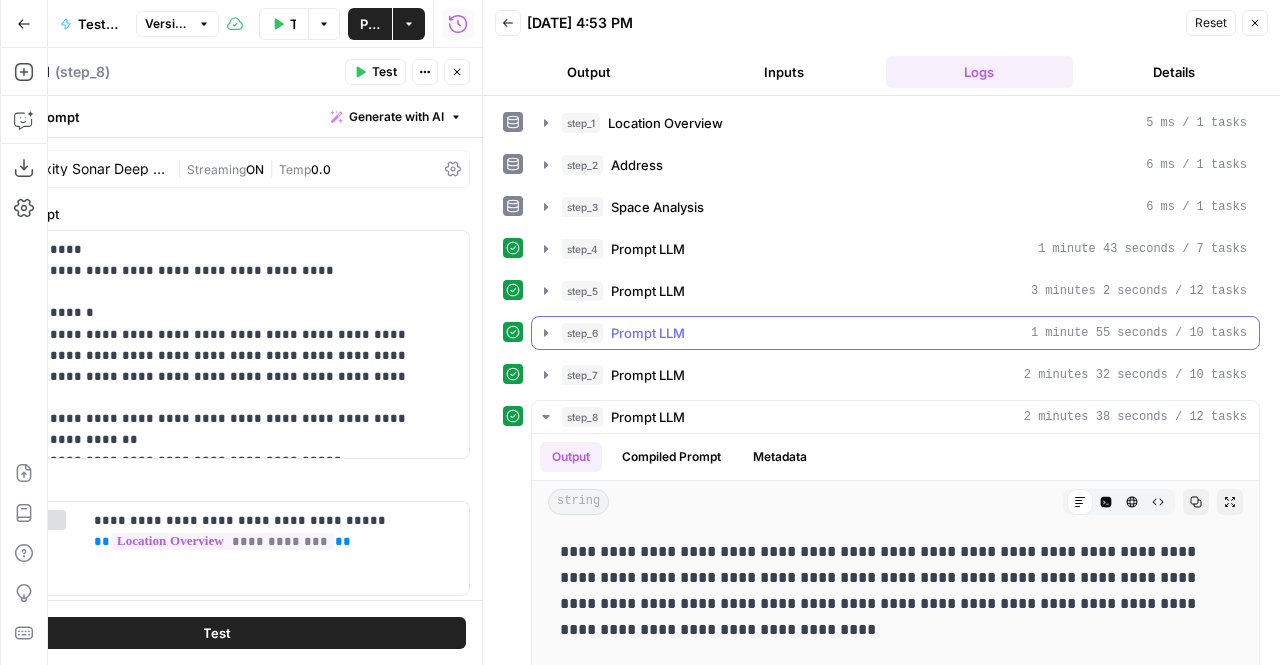 click on "step_6 Prompt LLM 1 minute 55 seconds / 10 tasks" at bounding box center [895, 333] 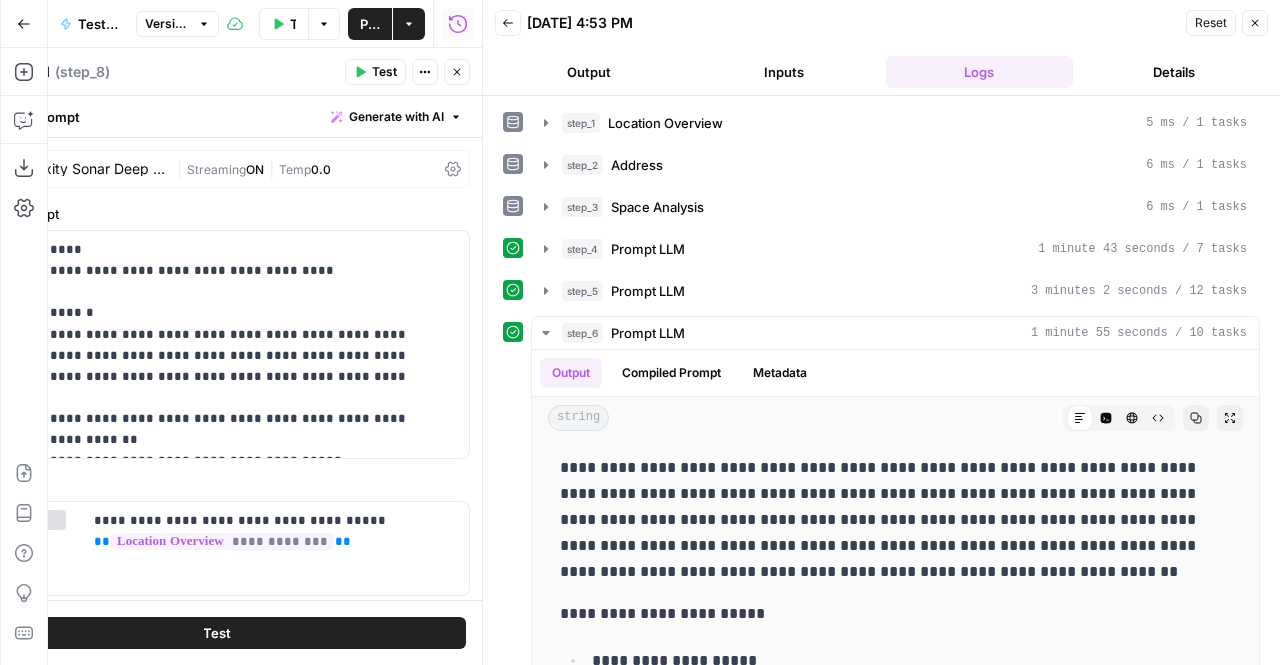 scroll, scrollTop: 147, scrollLeft: 0, axis: vertical 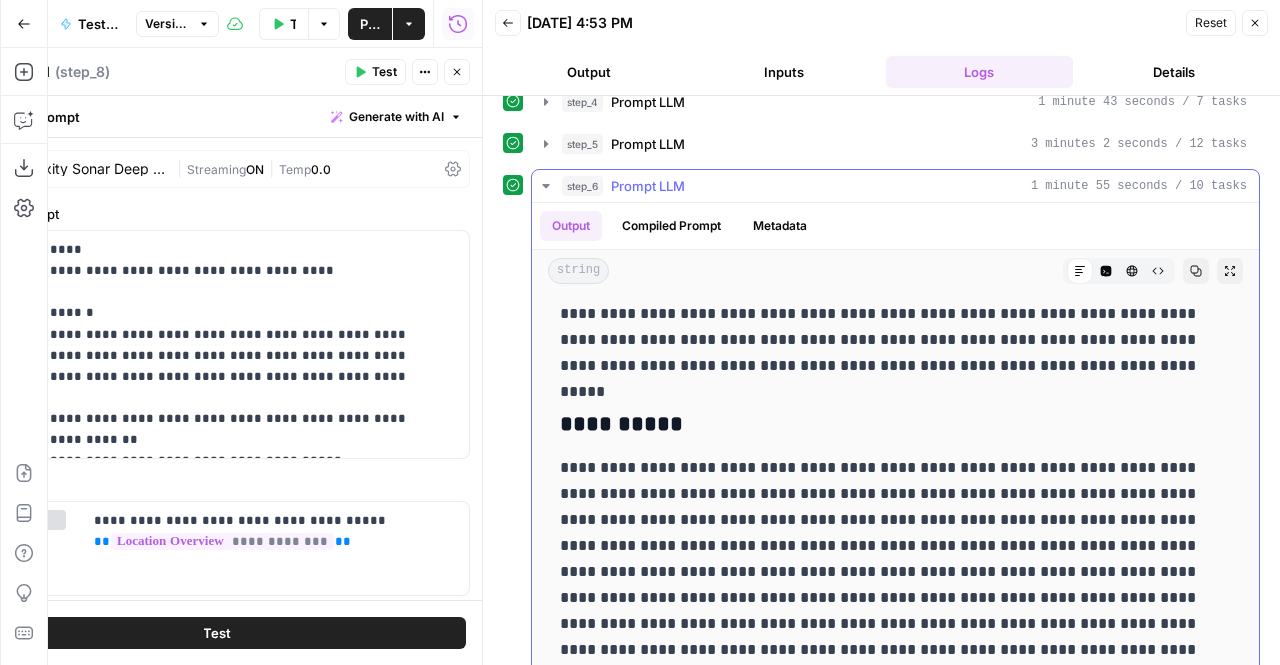 click on "Prompt LLM" at bounding box center [648, 186] 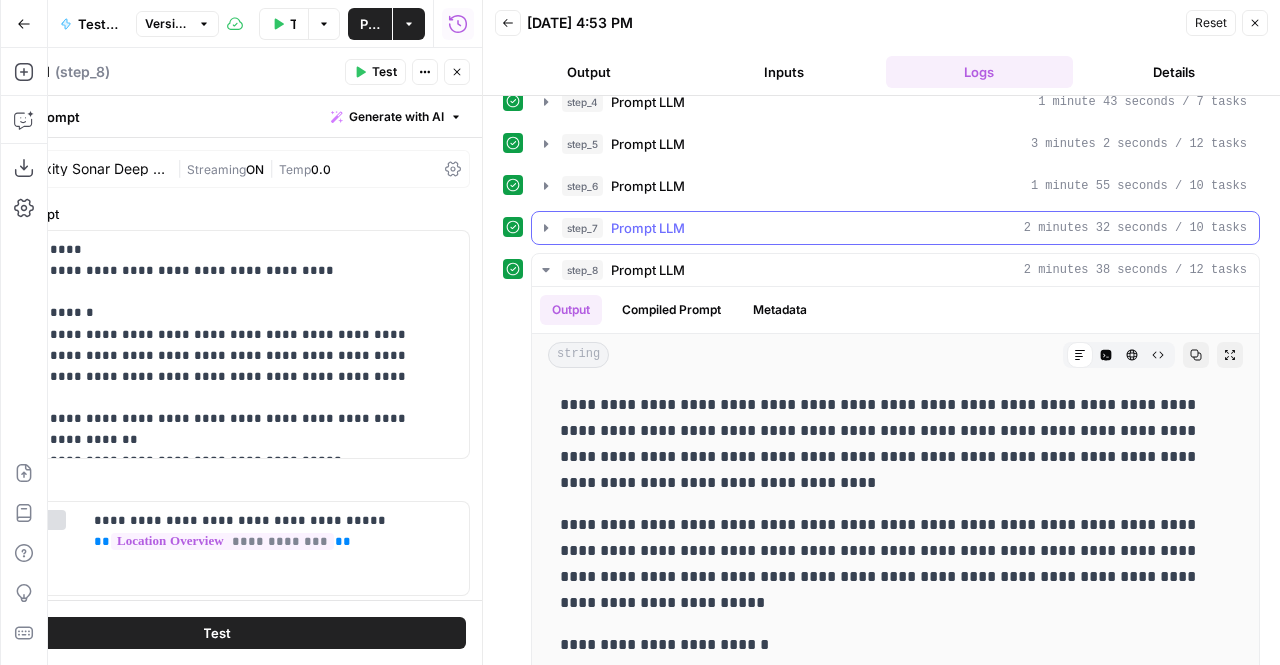 click on "Prompt LLM" at bounding box center [648, 228] 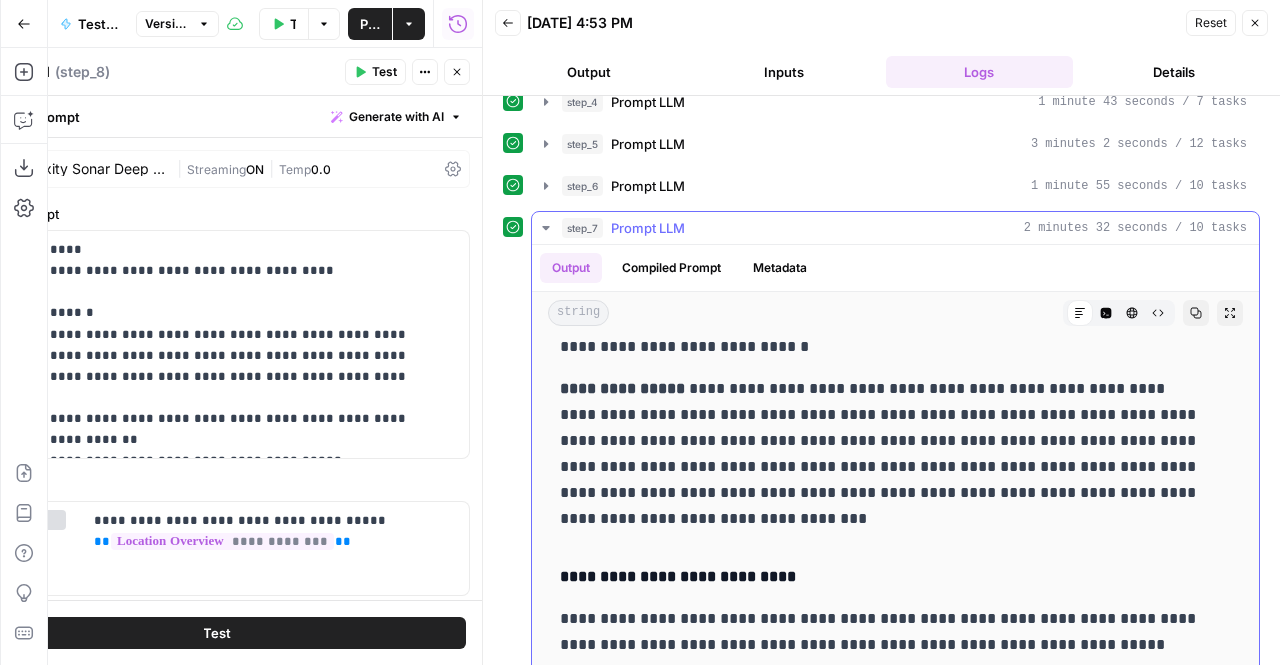scroll, scrollTop: 7379, scrollLeft: 0, axis: vertical 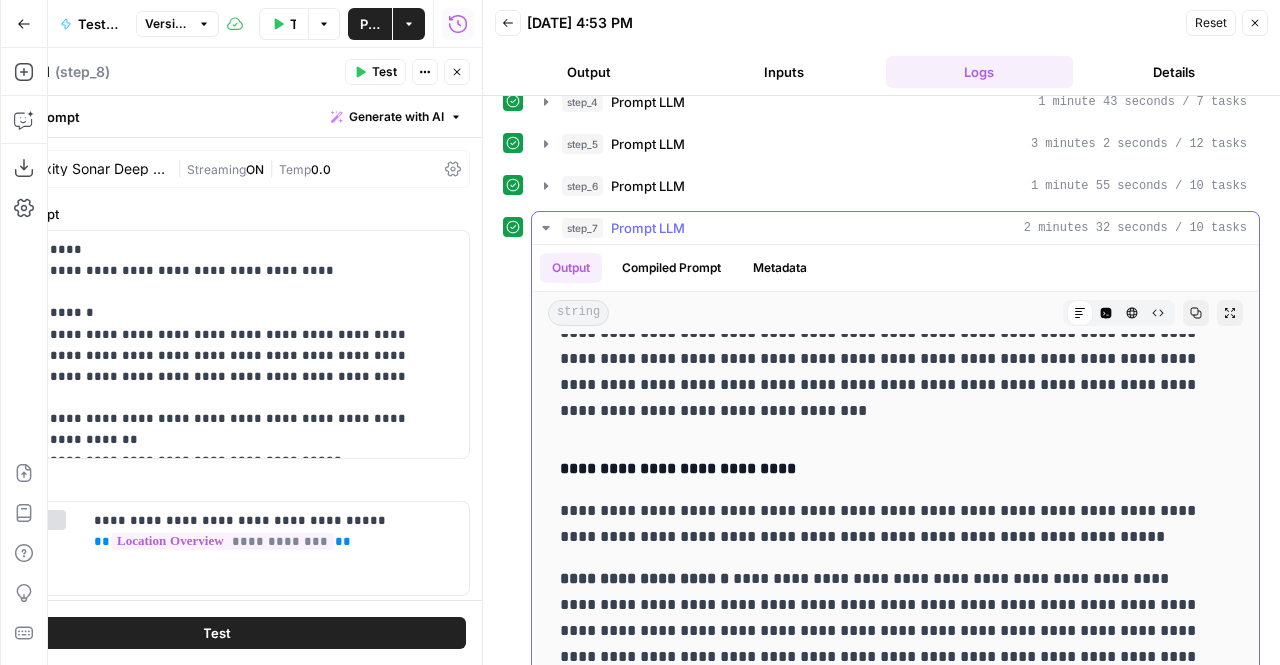 click on "Prompt LLM" at bounding box center (648, 228) 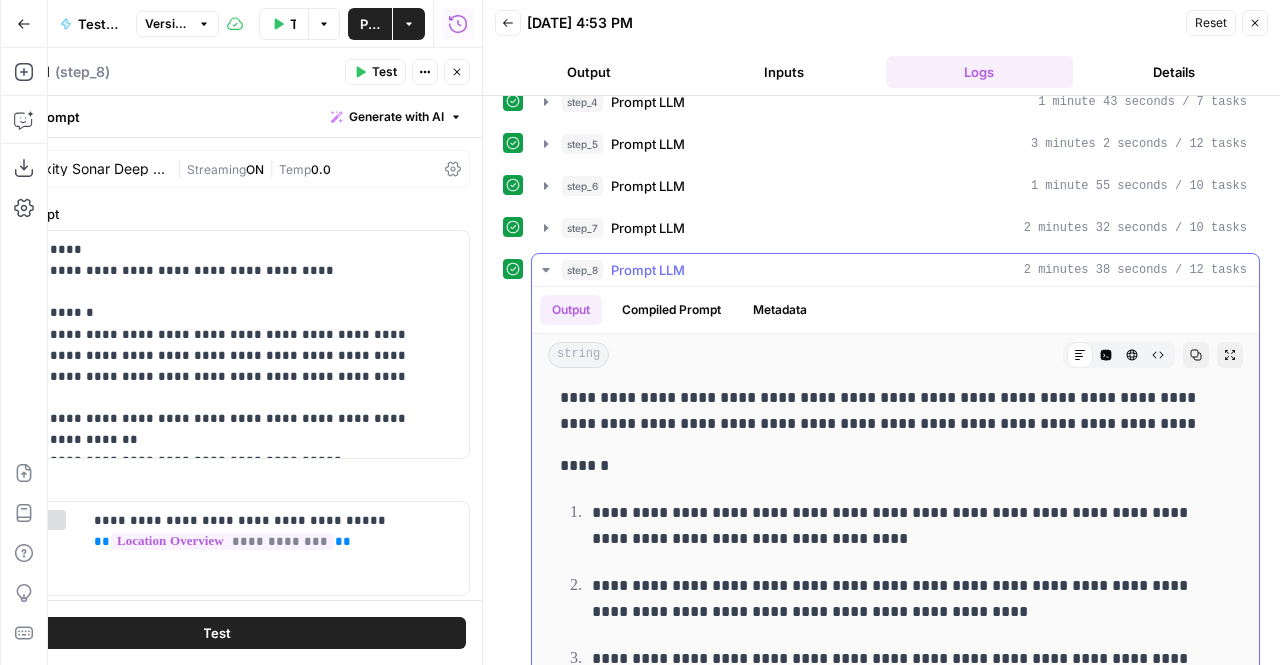 scroll, scrollTop: 833, scrollLeft: 0, axis: vertical 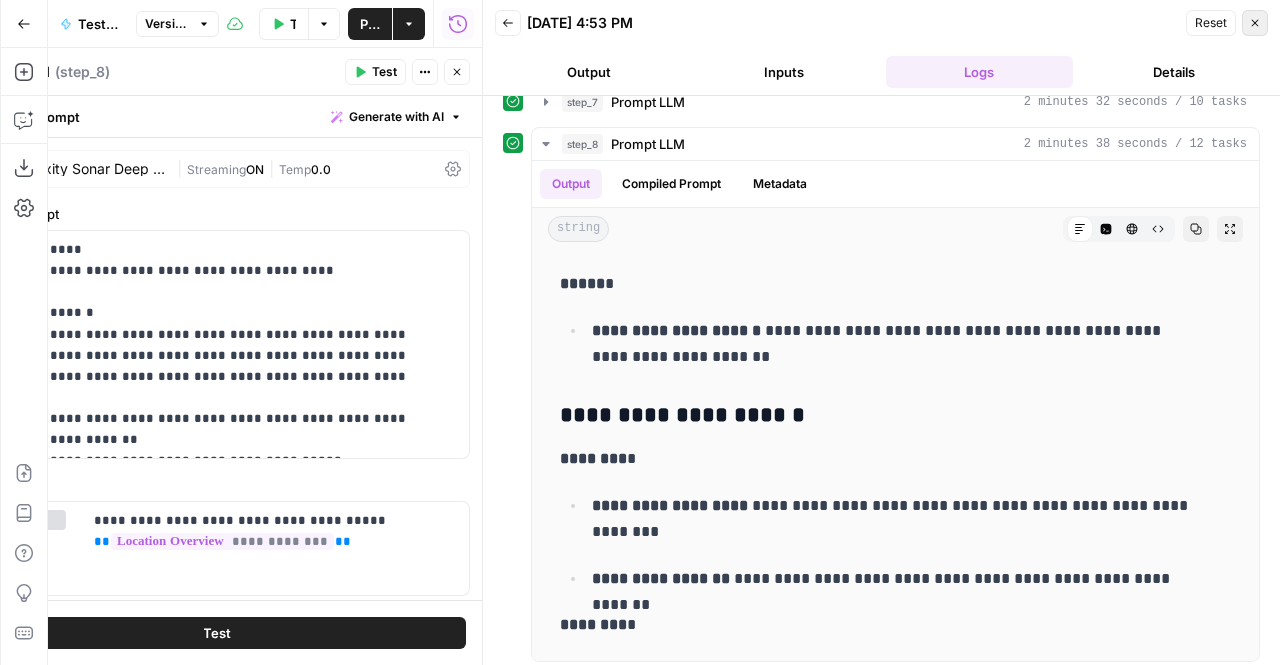 click 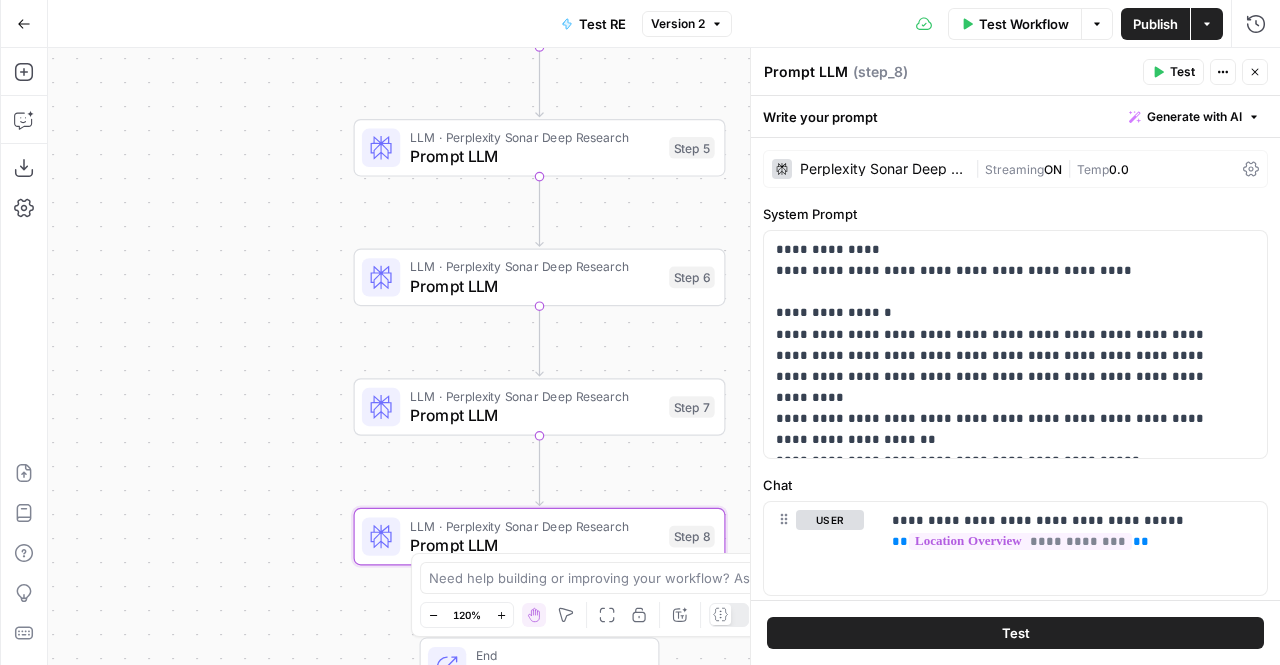 drag, startPoint x: 271, startPoint y: 465, endPoint x: 139, endPoint y: 137, distance: 353.5647 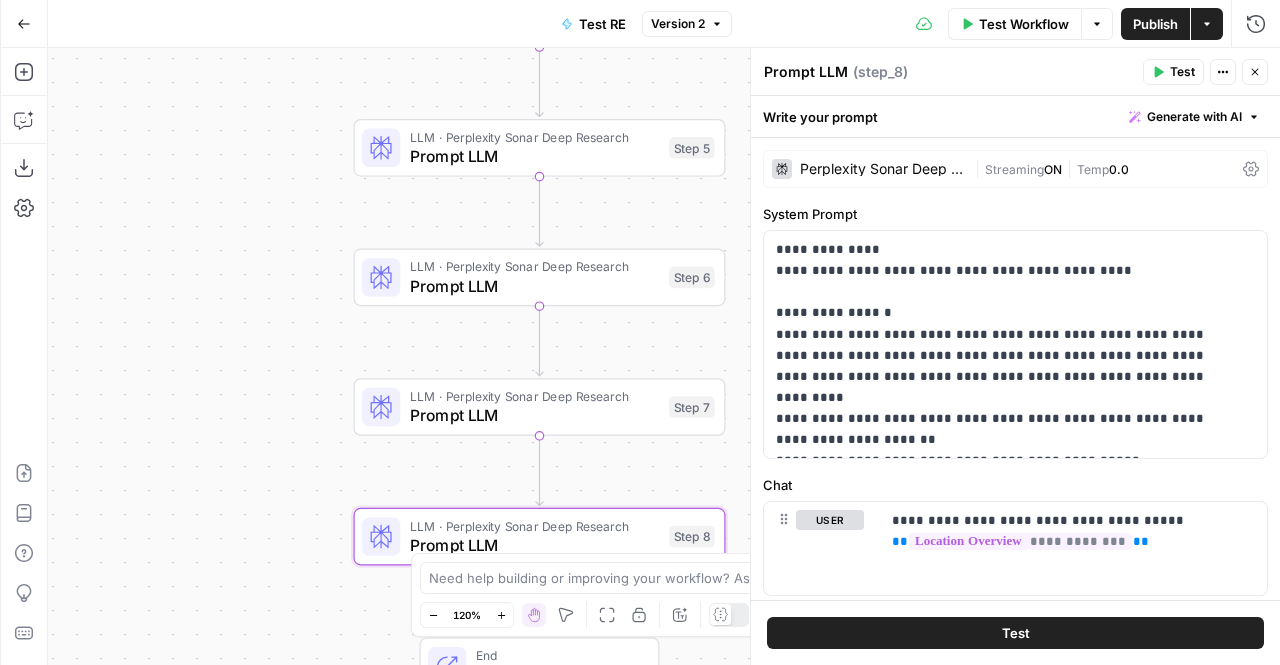 click on "Workflow Set Inputs Inputs LLM · GPT-4.1 Location Overview Step 1 LLM · GPT-4.1 Address Step 2 LLM · O3 Space Analysis Step 3 LLM · Perplexity Sonar Deep Research Prompt LLM Step 4 LLM · Perplexity Sonar Deep Research Prompt LLM Step 5 LLM · Perplexity Sonar Deep Research Prompt LLM Step 6 LLM · Perplexity Sonar Deep Research Prompt LLM Step 7 LLM · Perplexity Sonar Deep Research Prompt LLM Step 8 End Output" at bounding box center (664, 356) 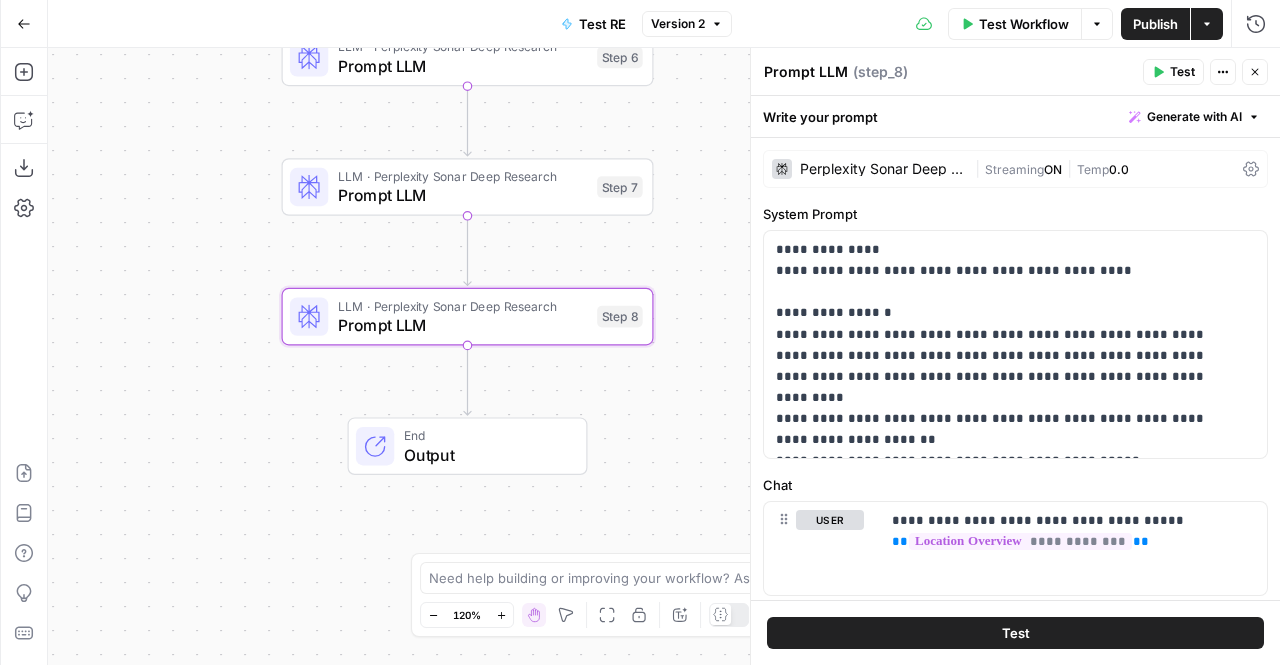 drag, startPoint x: 276, startPoint y: 392, endPoint x: 193, endPoint y: 131, distance: 273.87955 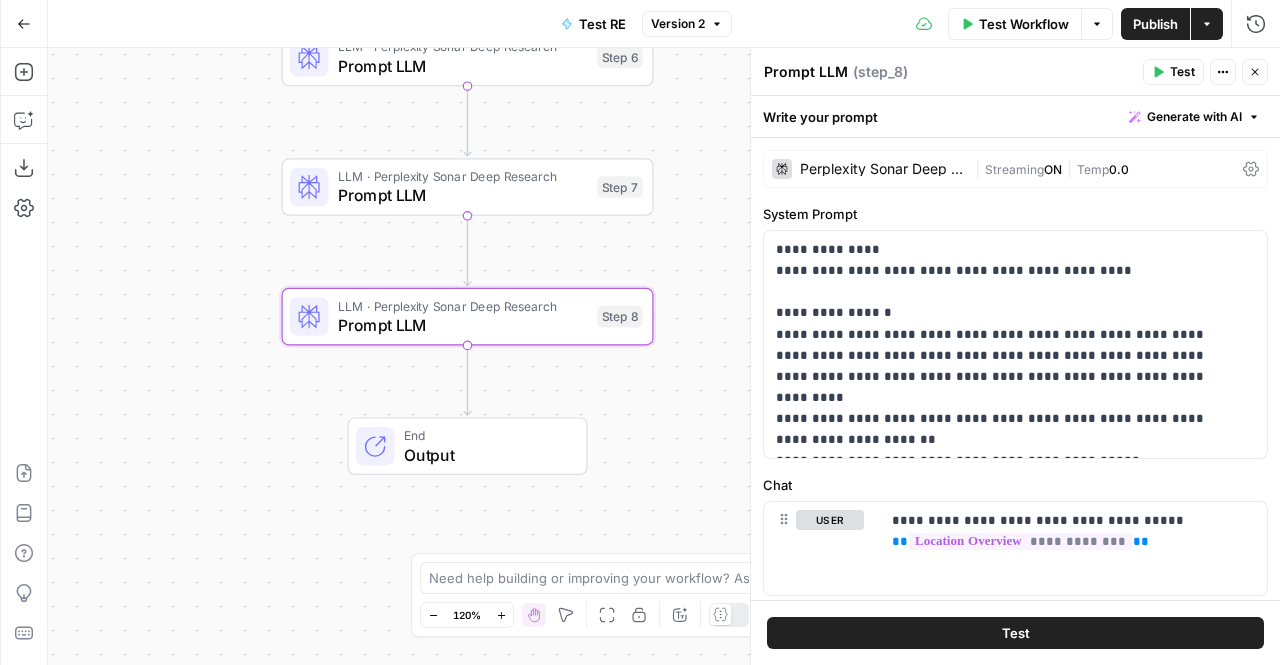 click on "Workflow Set Inputs Inputs LLM · GPT-4.1 Location Overview Step 1 LLM · GPT-4.1 Address Step 2 LLM · O3 Space Analysis Step 3 LLM · Perplexity Sonar Deep Research Prompt LLM Step 4 LLM · Perplexity Sonar Deep Research Prompt LLM Step 5 LLM · Perplexity Sonar Deep Research Prompt LLM Step 6 LLM · Perplexity Sonar Deep Research Prompt LLM Step 7 LLM · Perplexity Sonar Deep Research Prompt LLM Step 8 End Output" at bounding box center [664, 356] 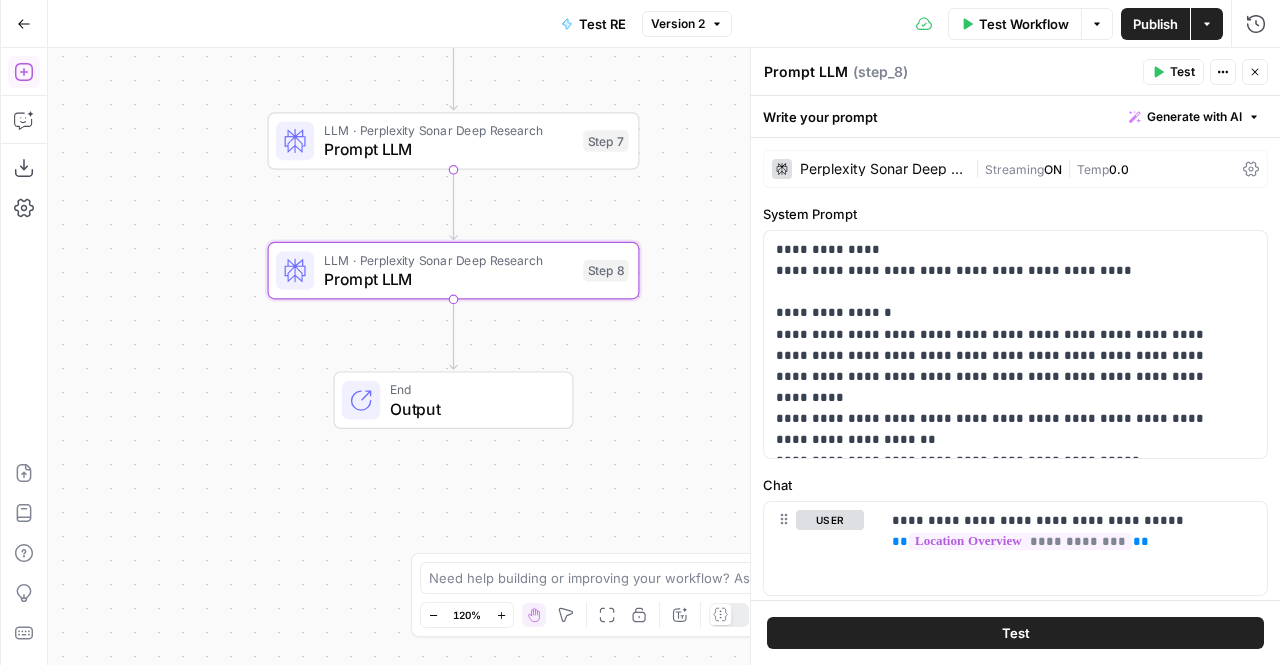 click 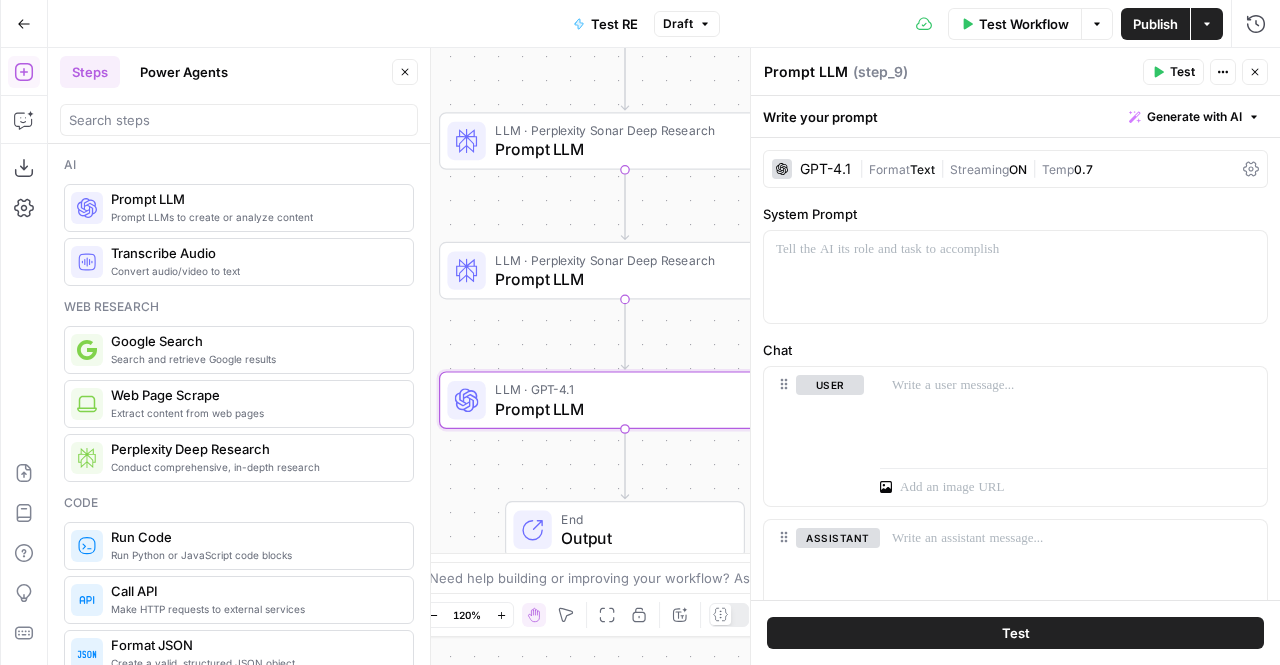 click on "|" at bounding box center [942, 168] 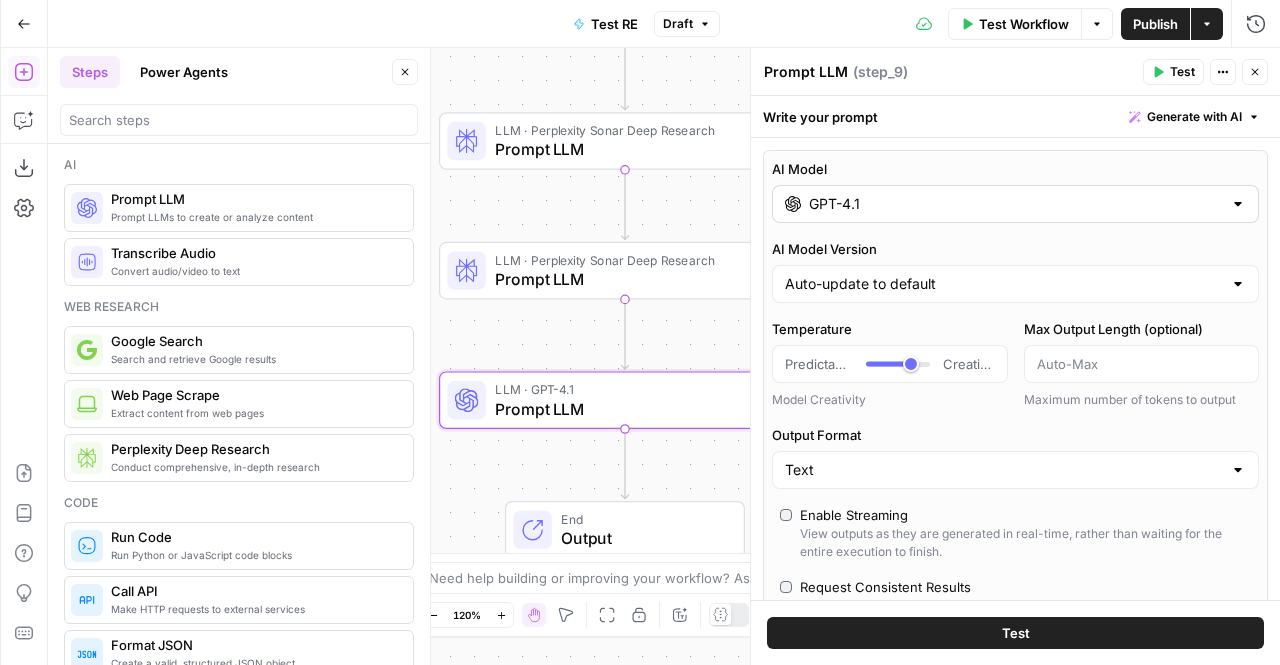 click on "GPT-4.1" at bounding box center (1015, 204) 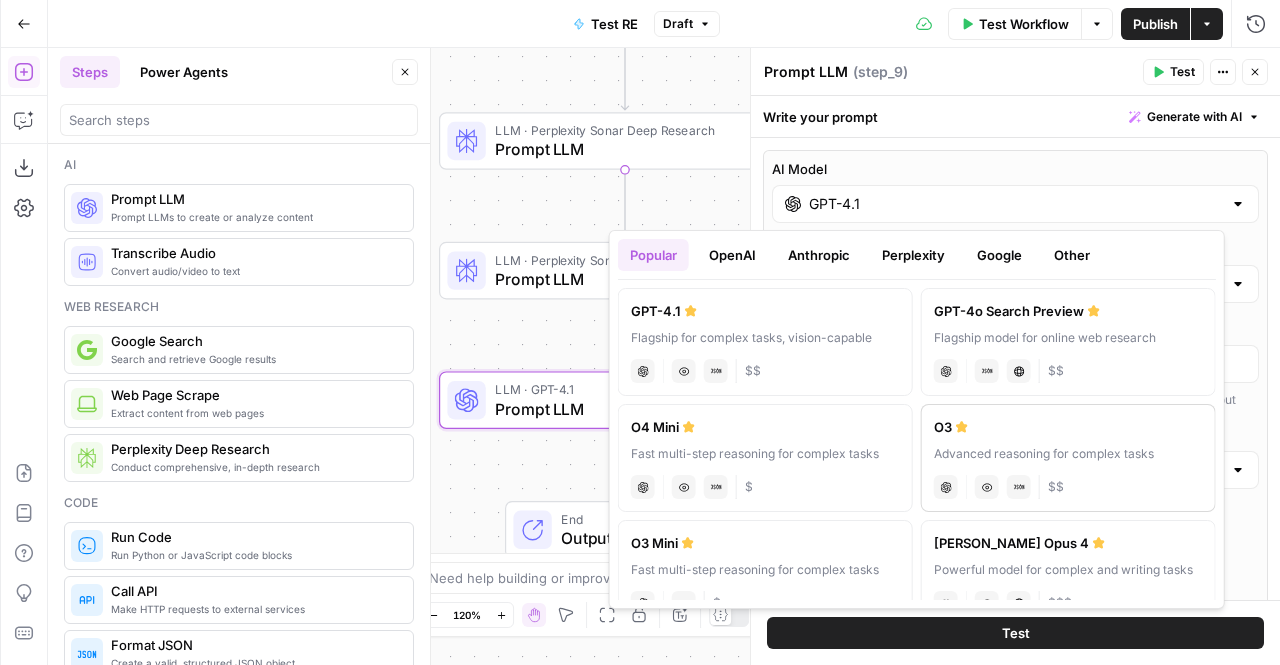 click on "Advanced reasoning for complex tasks" at bounding box center [1068, 454] 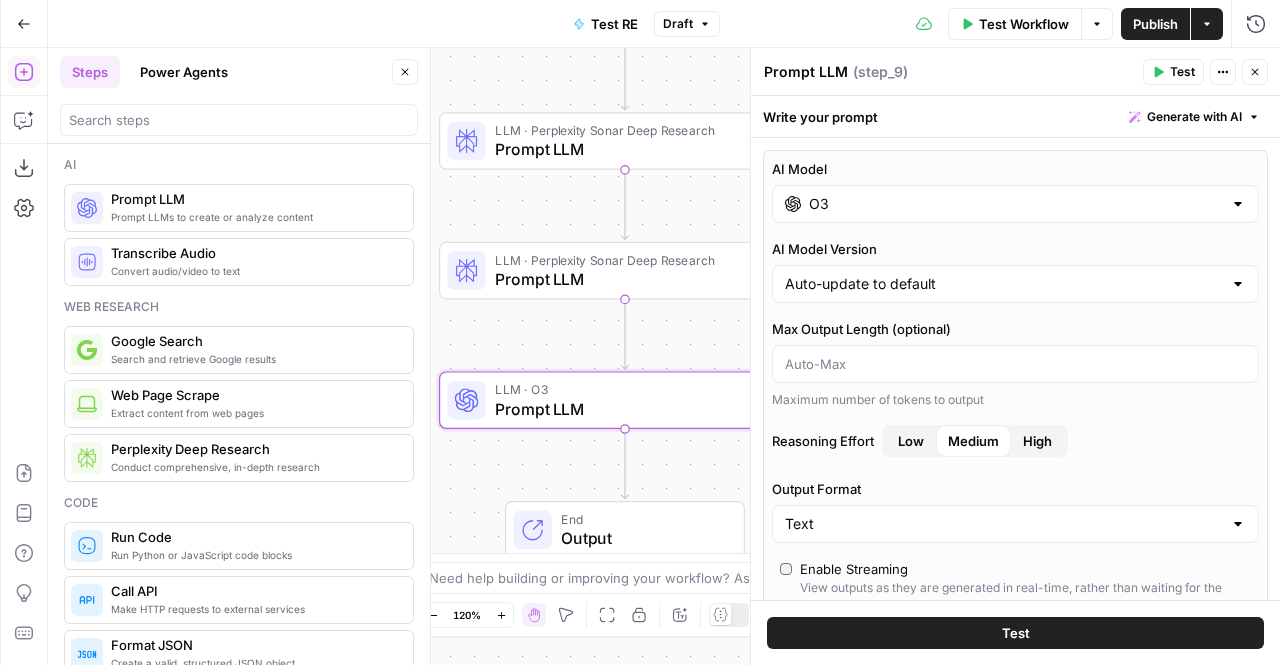 scroll, scrollTop: 197, scrollLeft: 0, axis: vertical 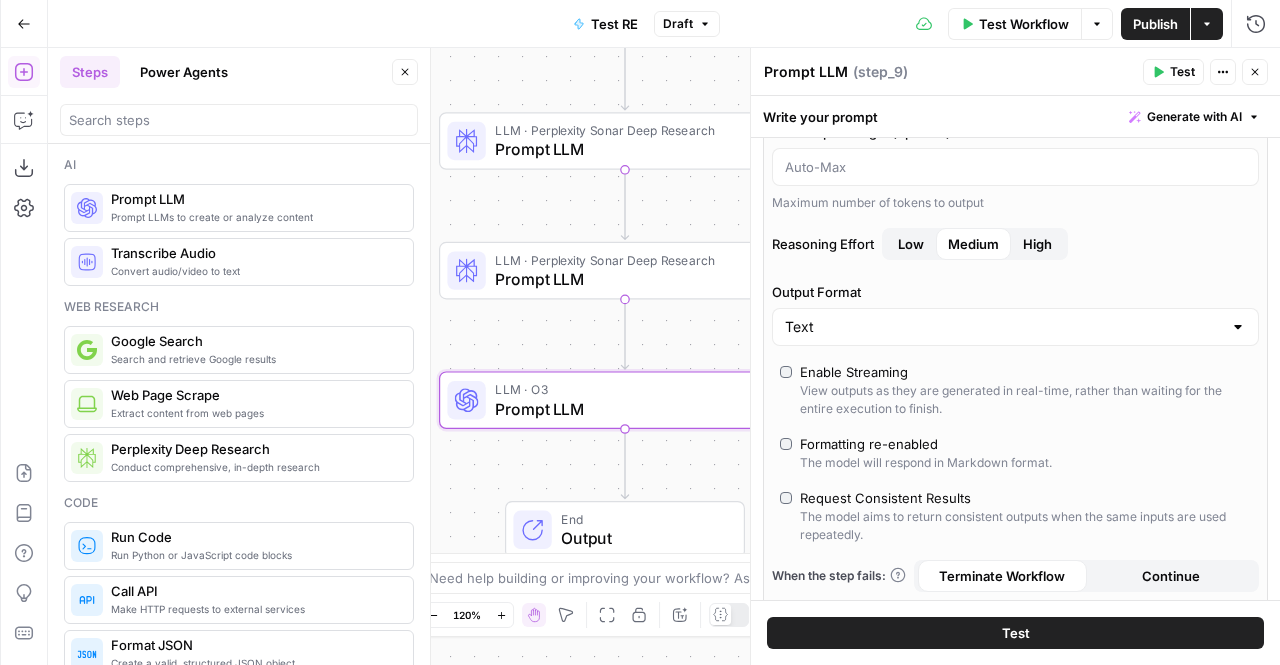 click on "The model aims to return consistent outputs when the same inputs are used repeatedly." at bounding box center (1025, 526) 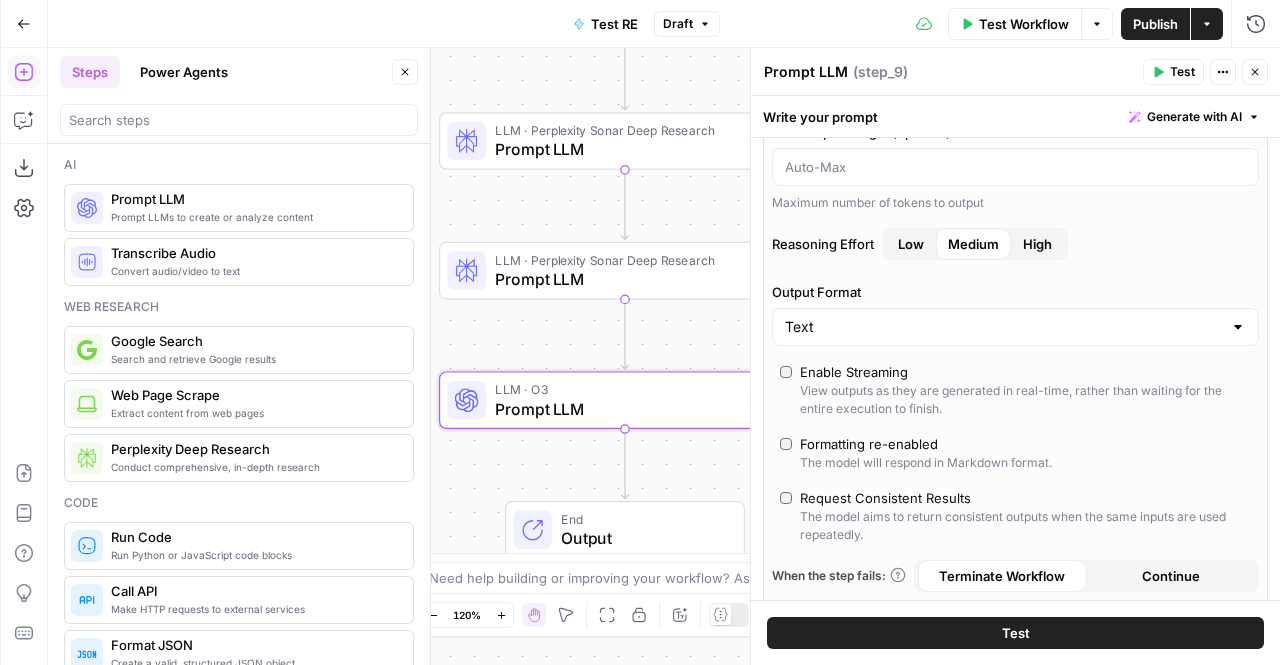 click on "AI Model O3 AI Model Version Auto-update to default Max Output Length (optional) Maximum number of tokens to output Reasoning Effort Low Medium High Output Format Text Enable Streaming View outputs as they are generated in real-time, rather than waiting for the entire execution to finish. Formatting re-enabled The model will respond in Markdown format. Request Consistent Results The model aims to return consistent outputs when the same inputs are used repeatedly. When the step fails: Terminate Workflow Continue Close" at bounding box center [1015, 301] 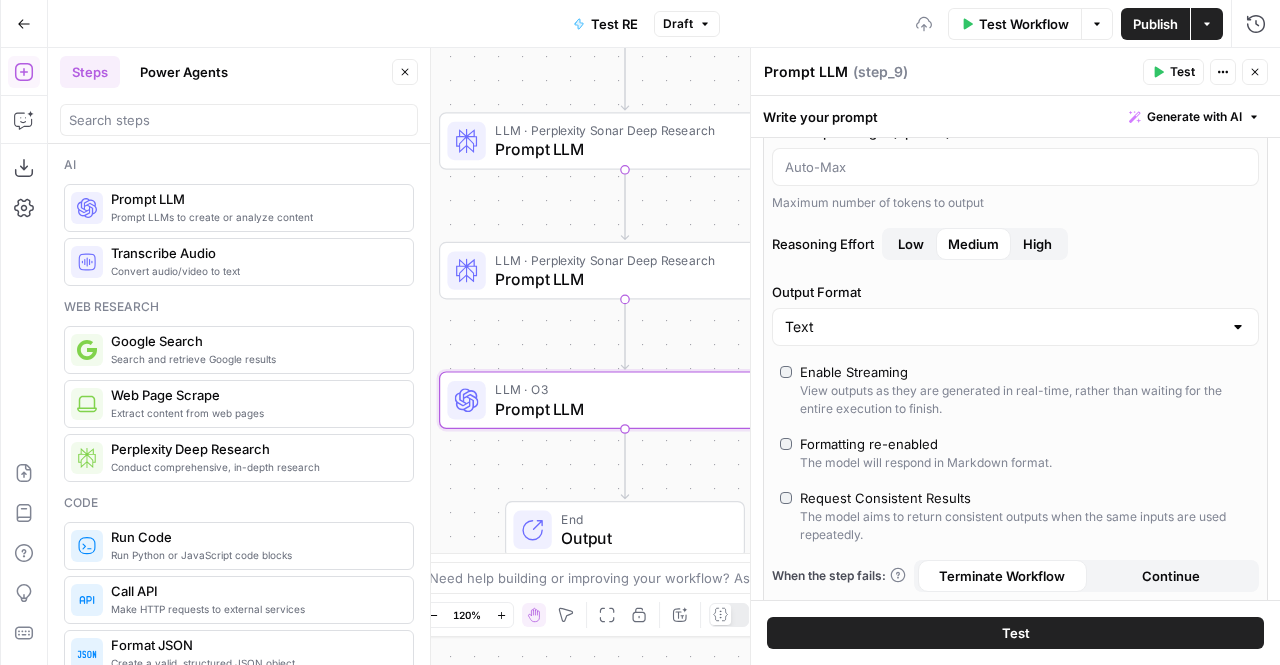 click on "Enable Streaming" at bounding box center [854, 372] 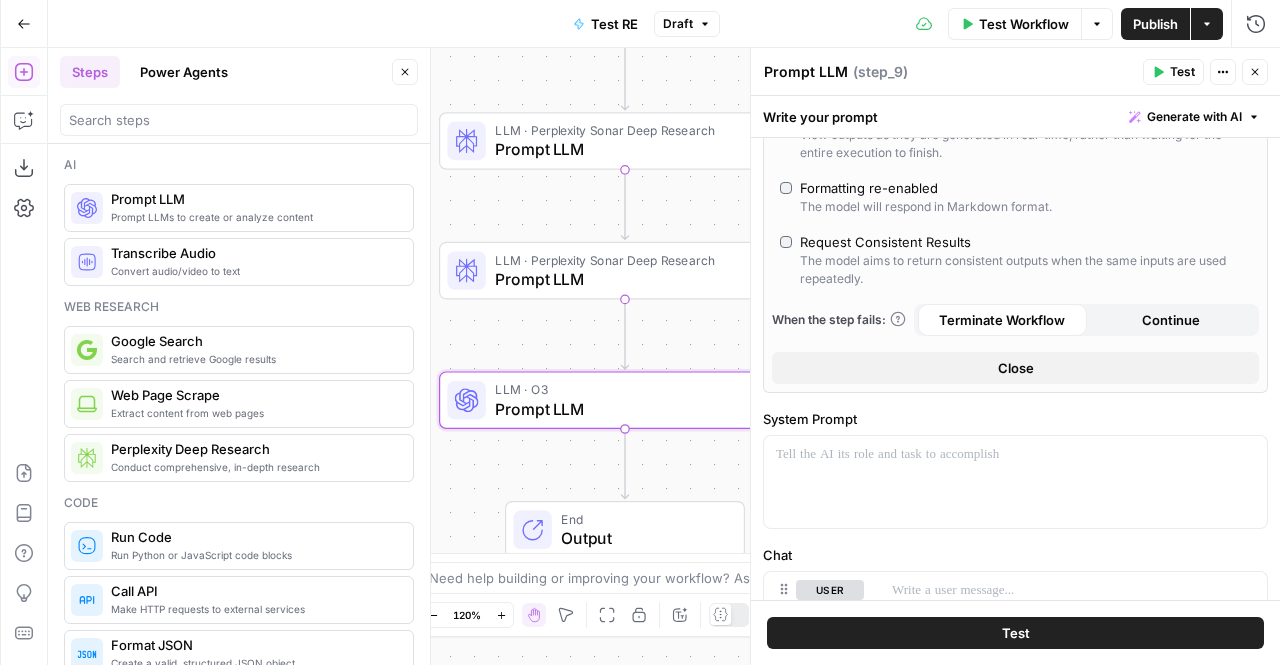 scroll, scrollTop: 577, scrollLeft: 0, axis: vertical 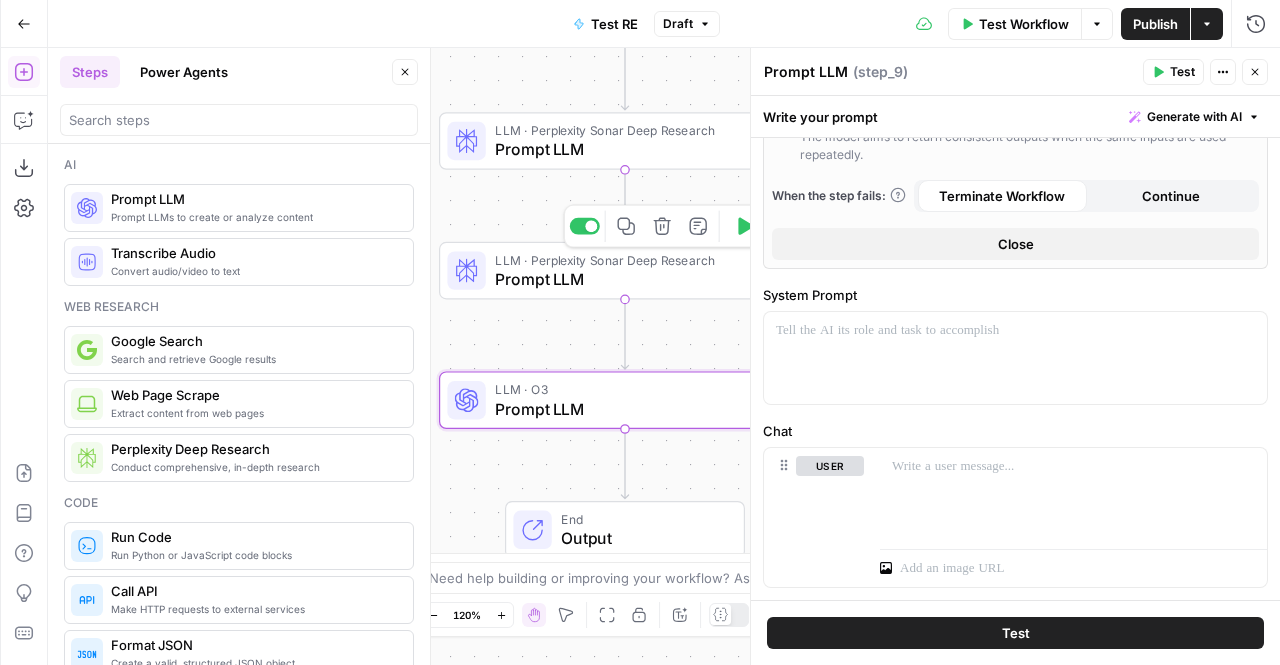click on "Prompt LLM" at bounding box center [620, 279] 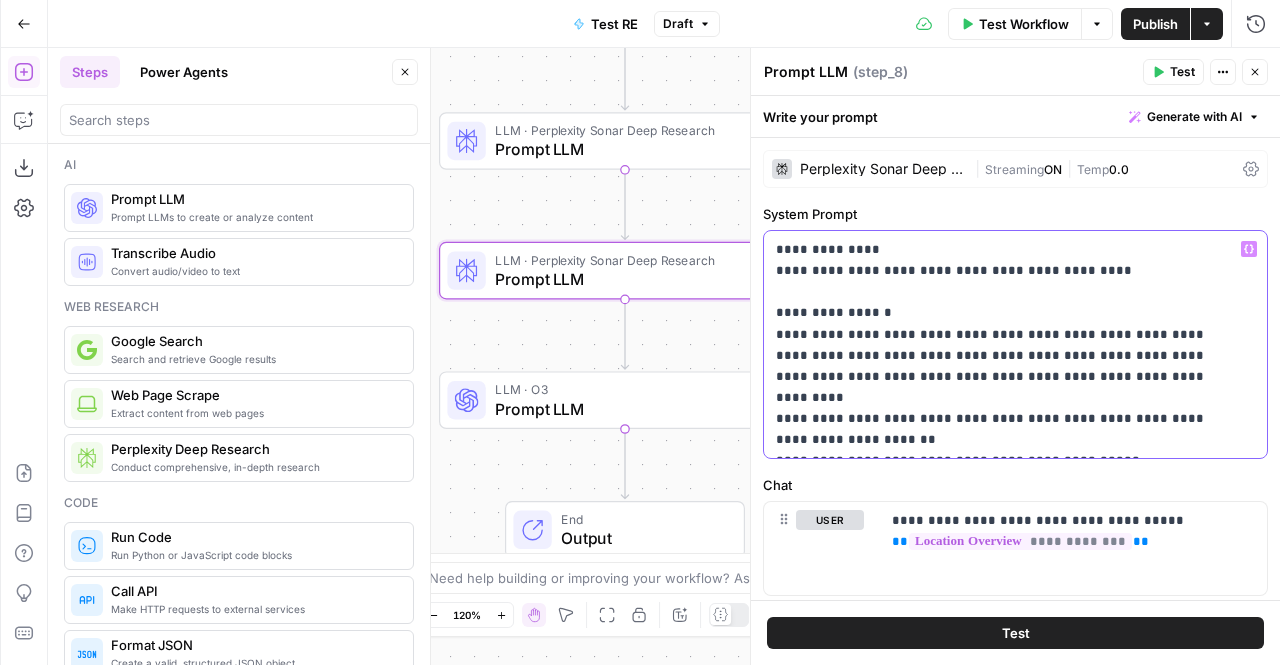 drag, startPoint x: 1075, startPoint y: 272, endPoint x: 761, endPoint y: 242, distance: 315.42987 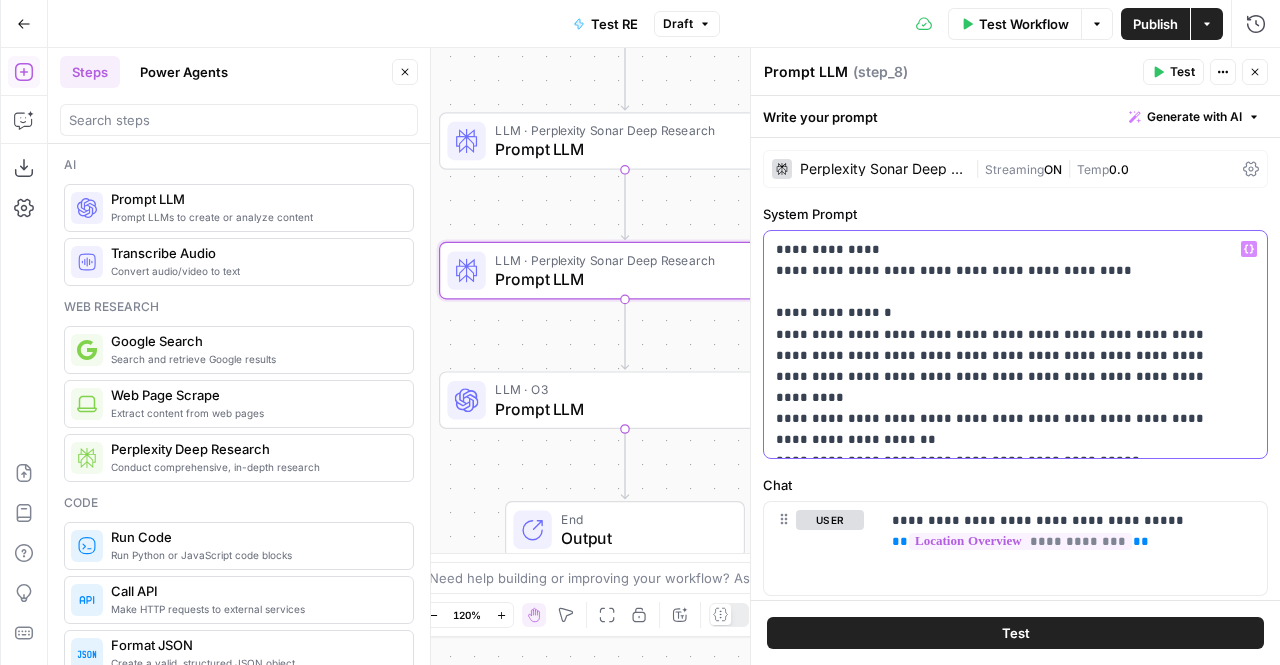 click on "**********" at bounding box center (1015, 369) 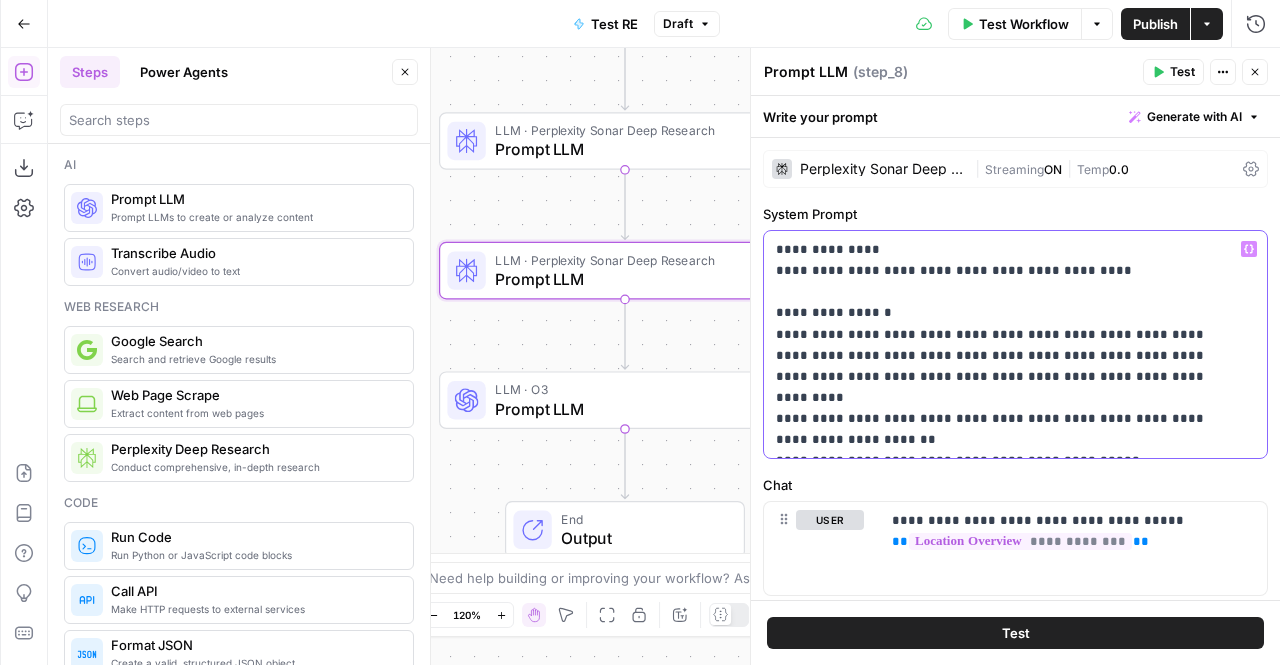 copy on "**********" 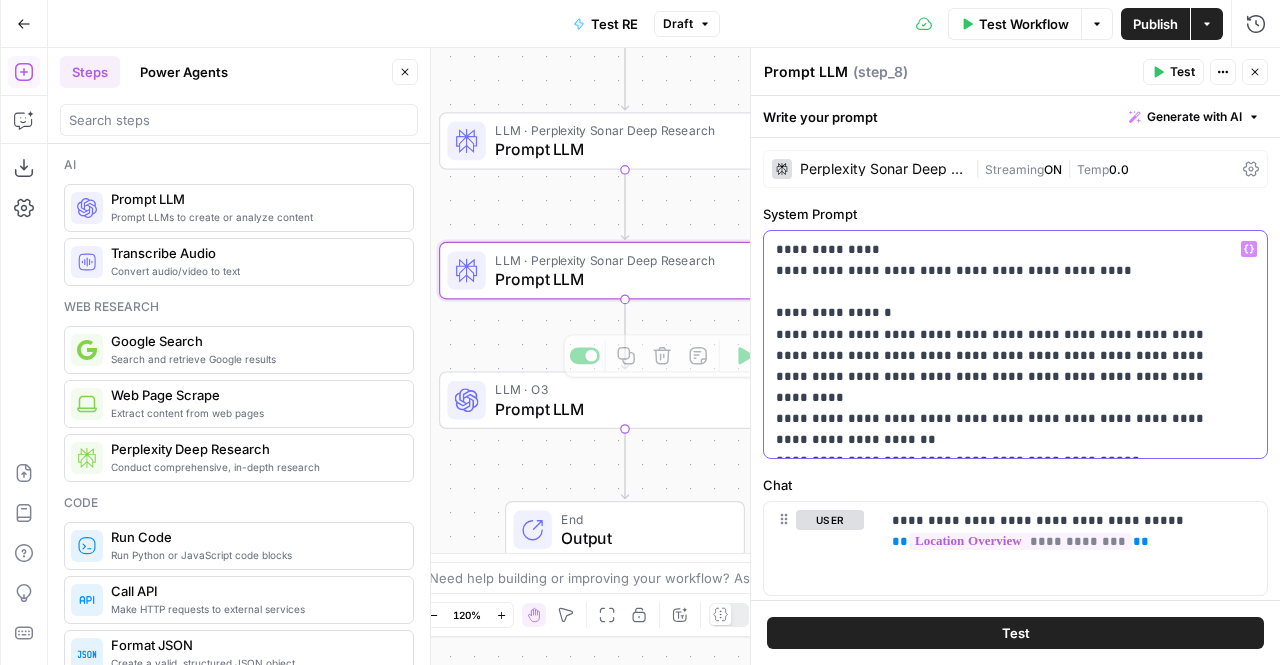 click on "**********" at bounding box center [1008, 344] 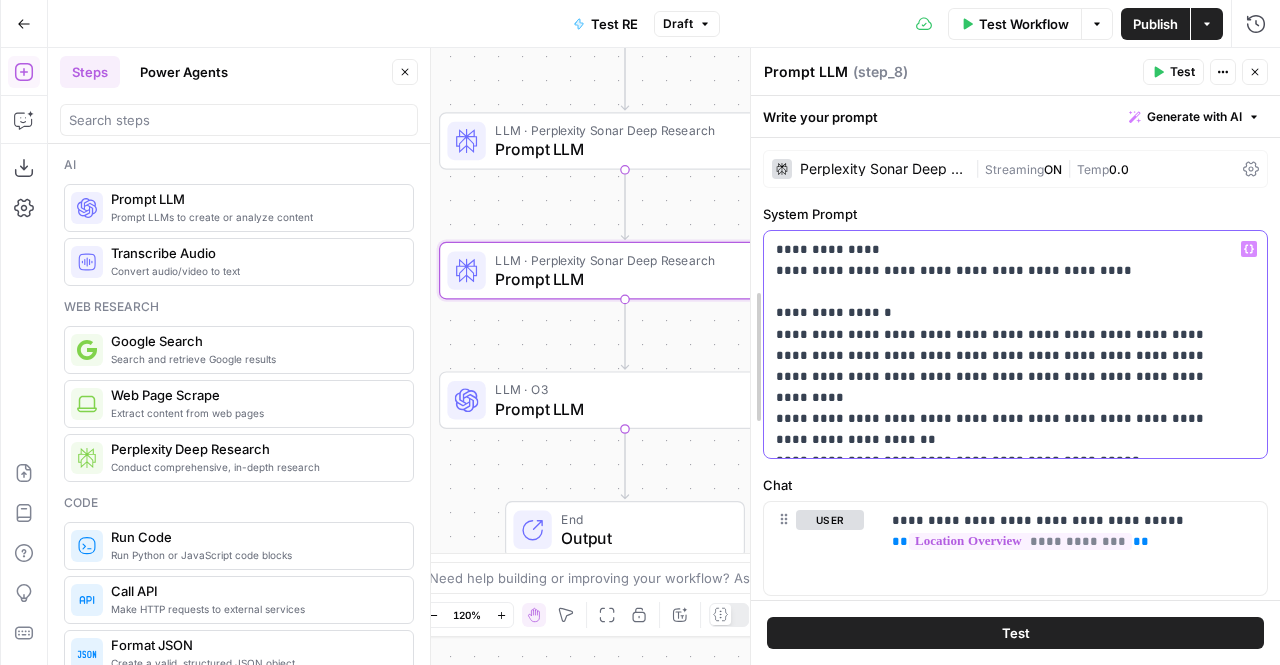 drag, startPoint x: 894, startPoint y: 319, endPoint x: 753, endPoint y: 245, distance: 159.23882 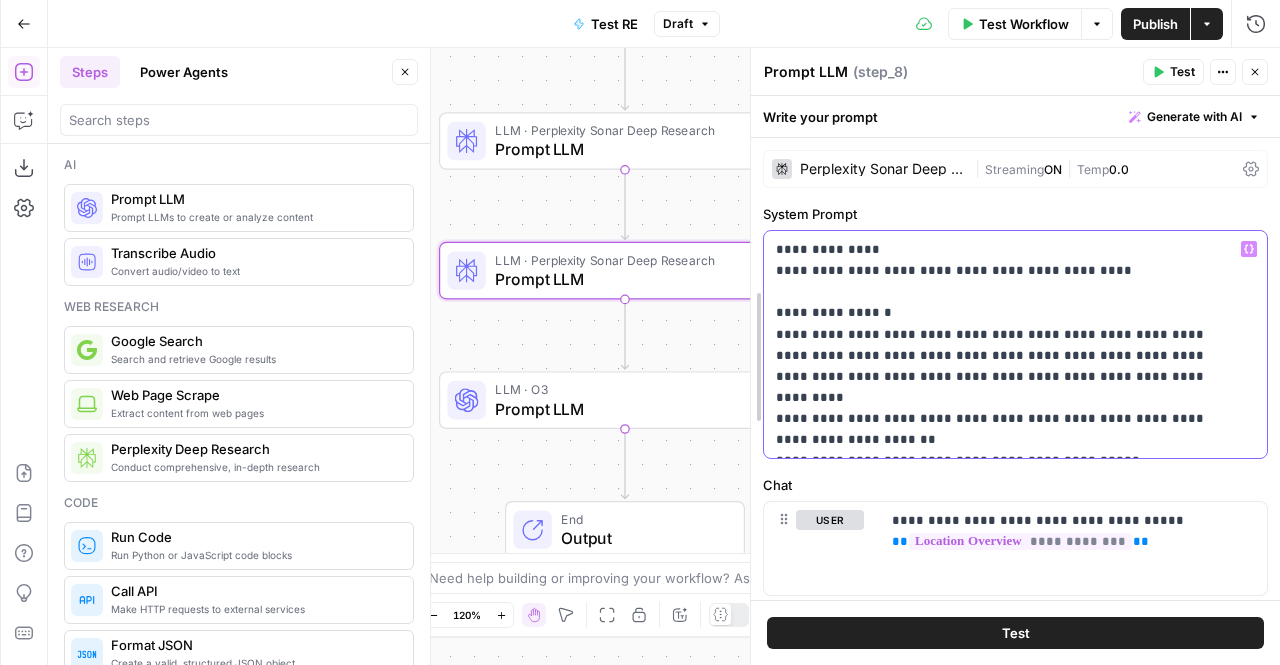 click on "**********" at bounding box center [1015, 356] 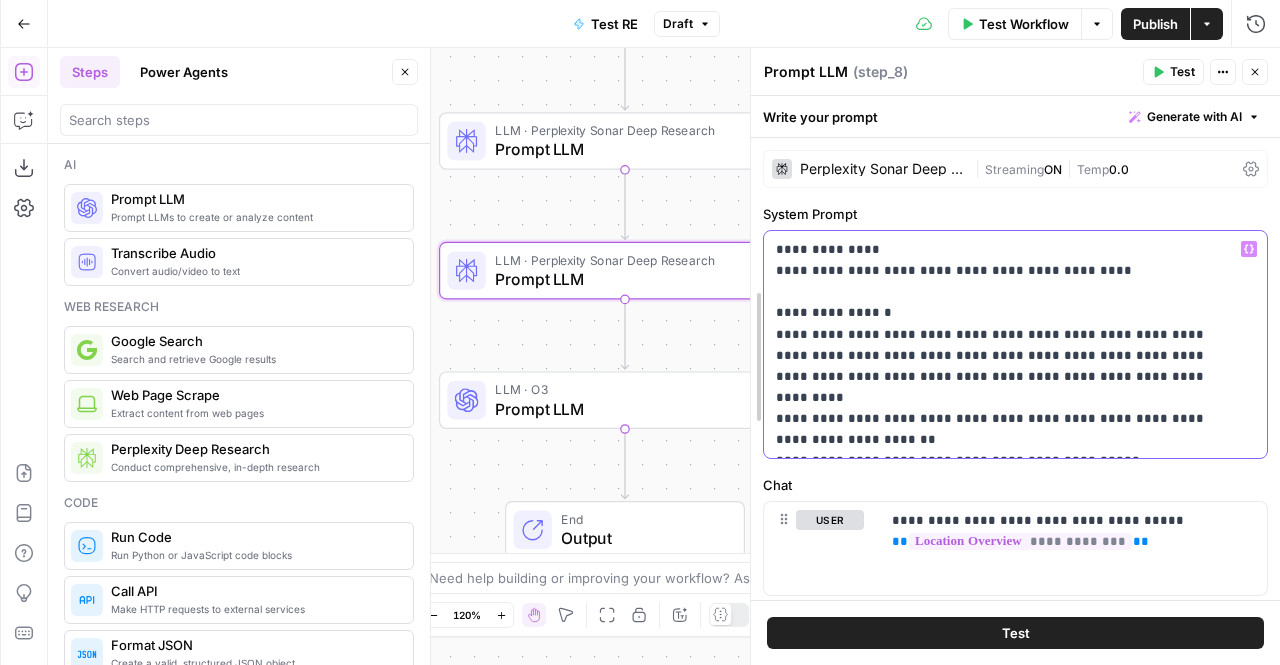 copy on "**********" 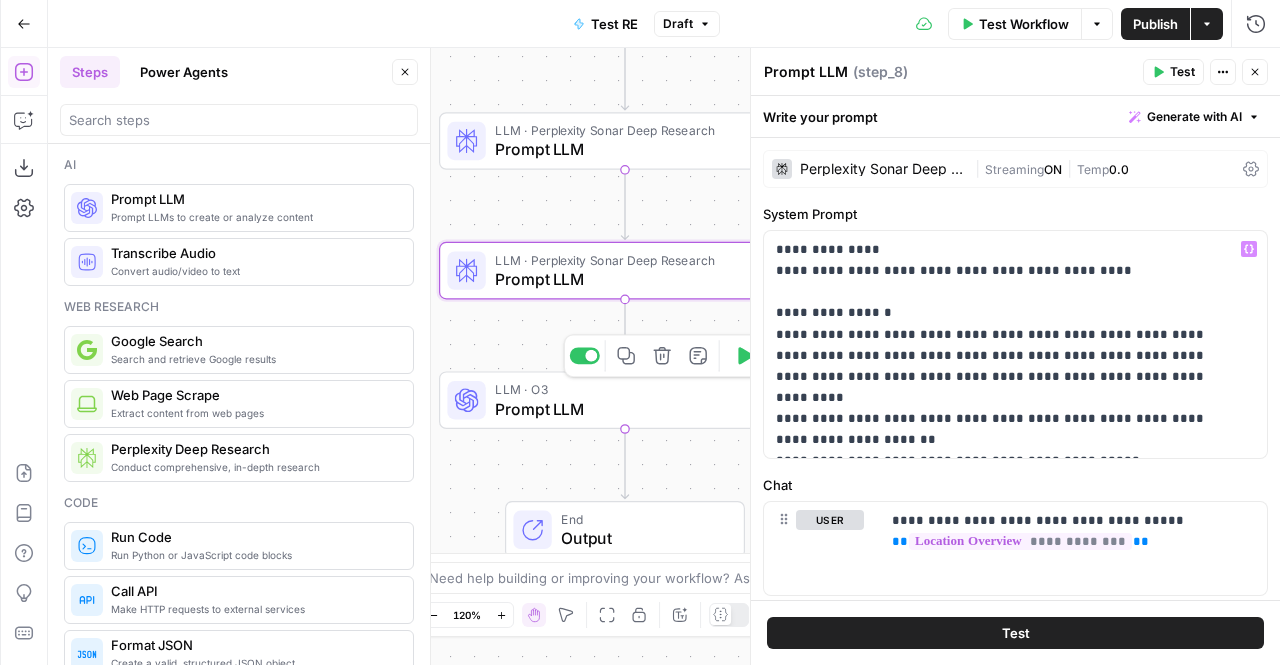 click on "Prompt LLM" at bounding box center [620, 409] 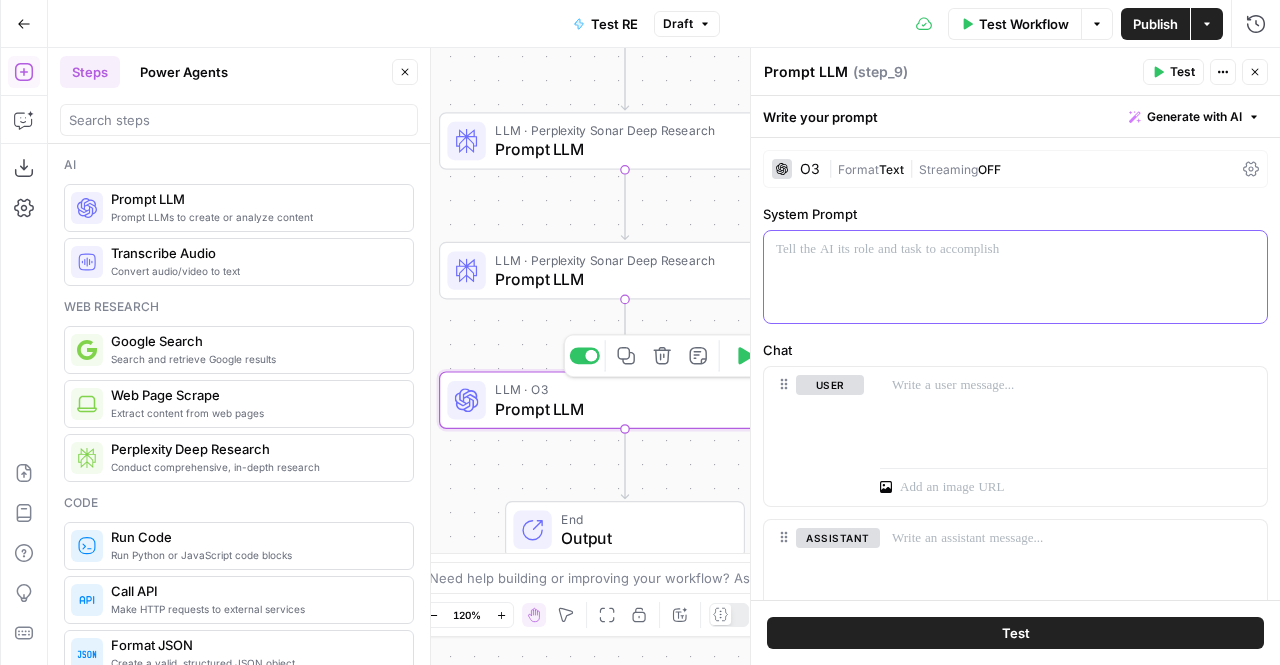 click at bounding box center (1015, 277) 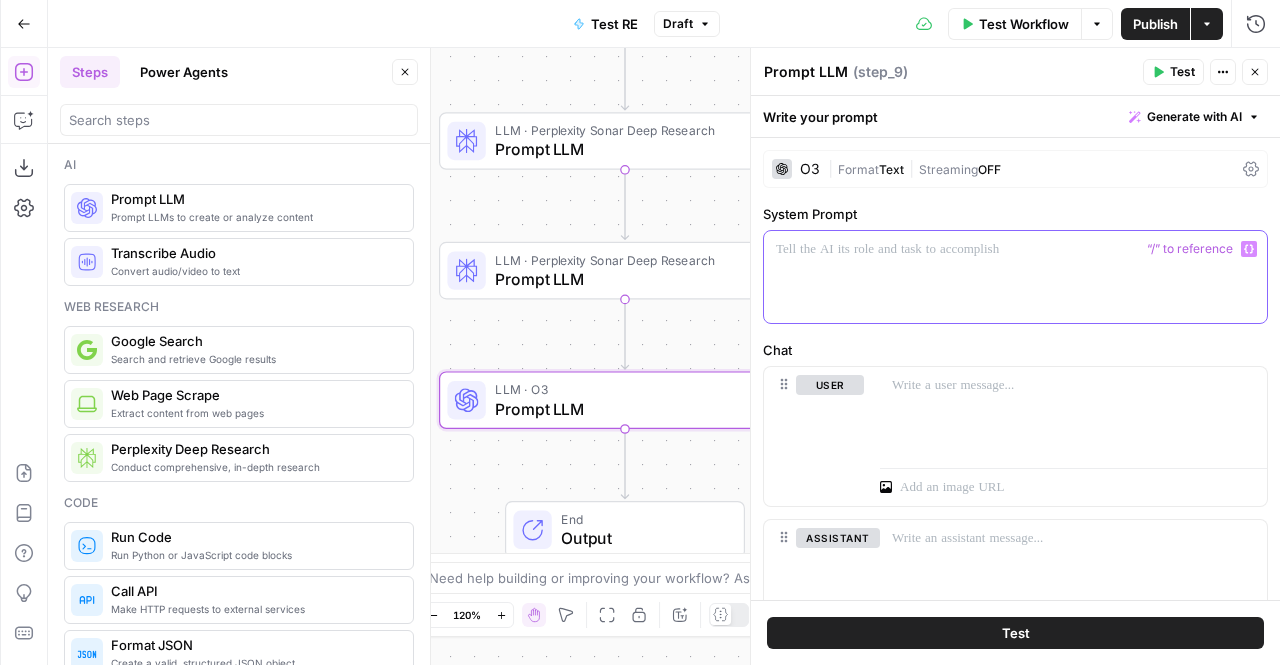 paste 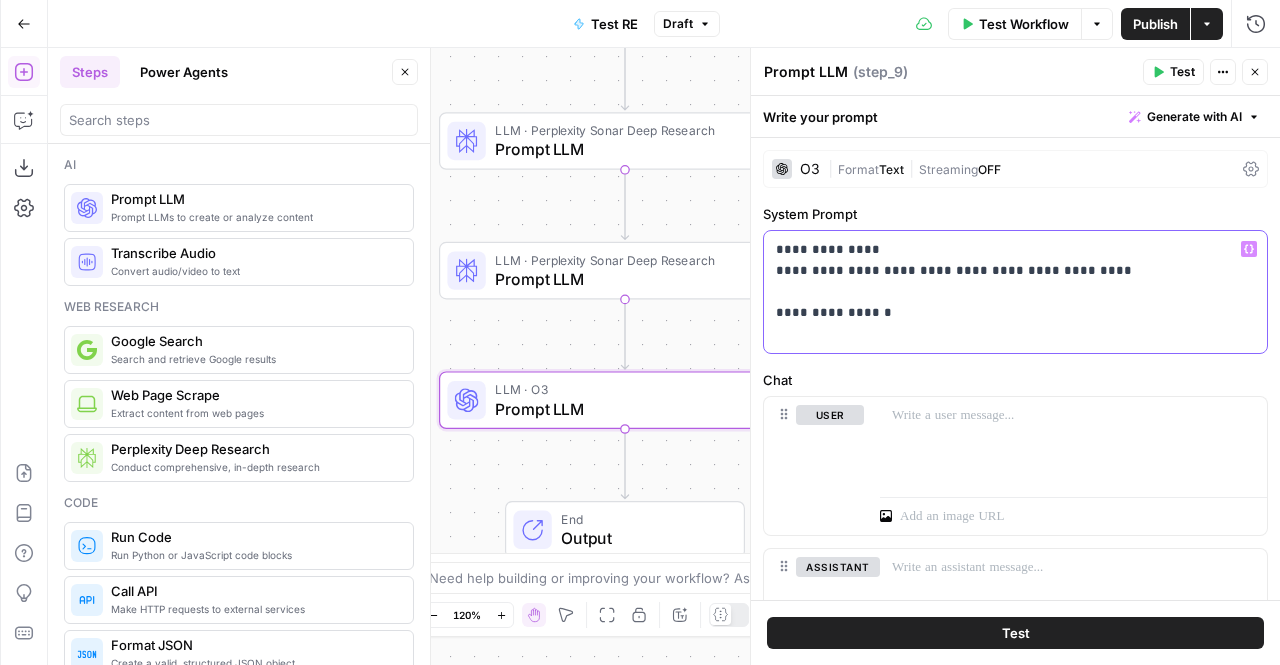 type 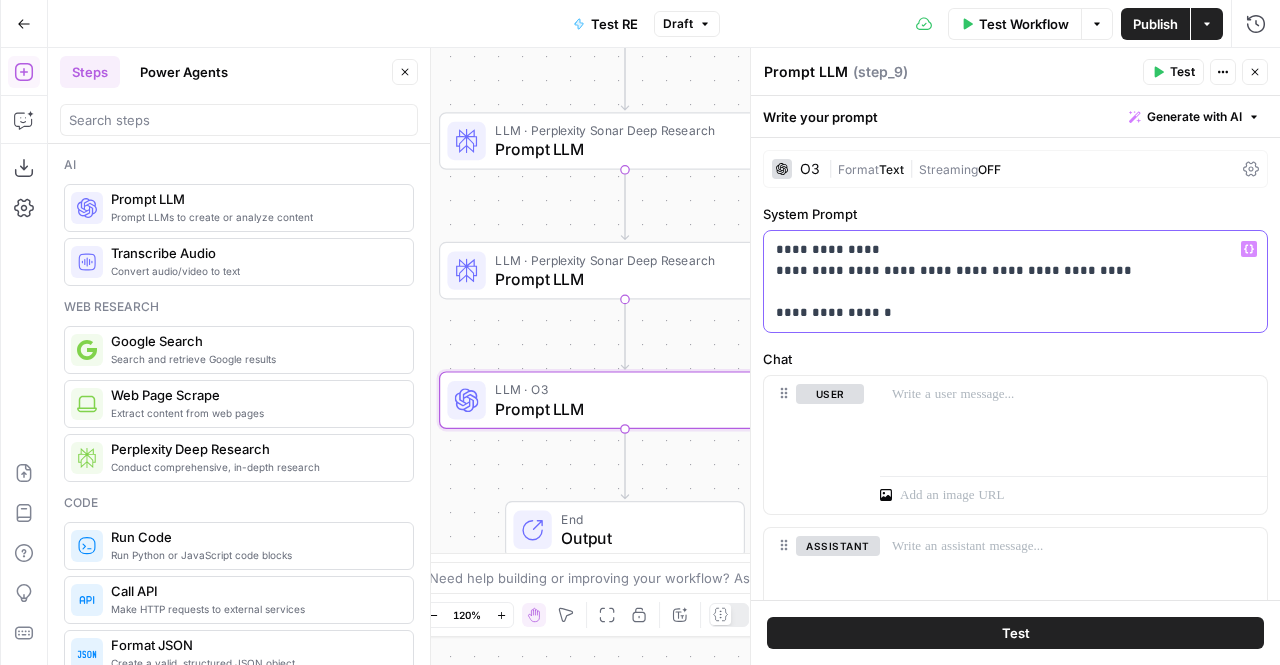 click on "**********" at bounding box center (1008, 281) 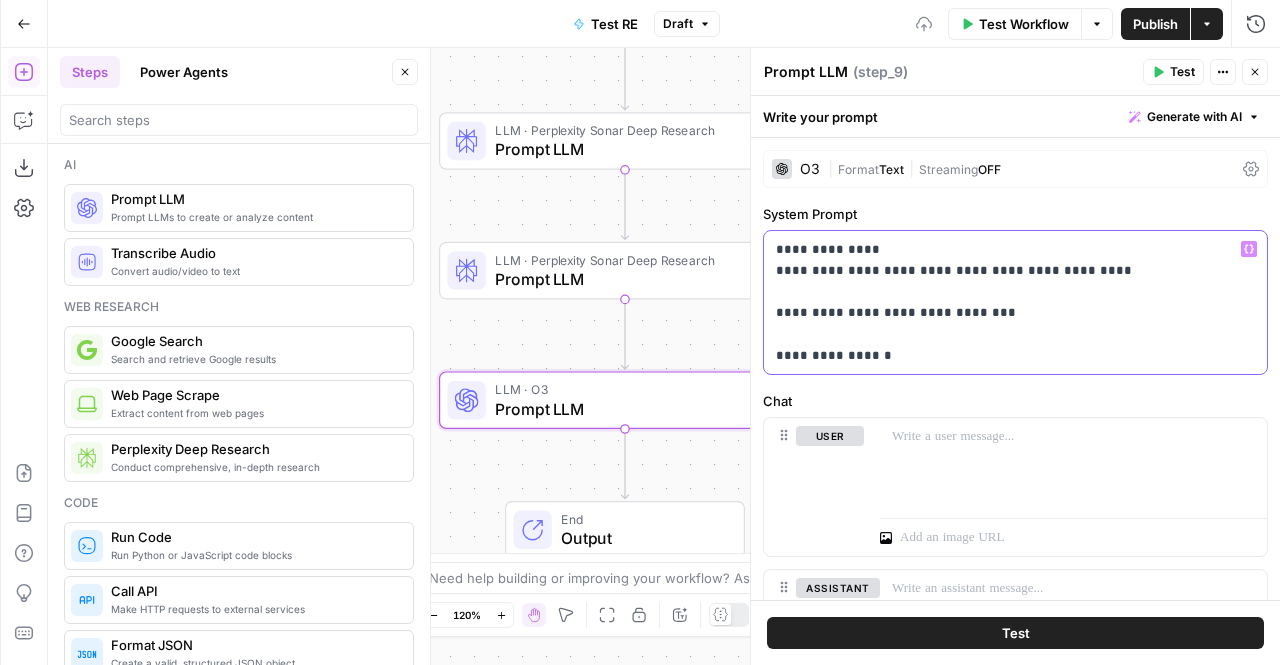 click on "**********" at bounding box center [1008, 302] 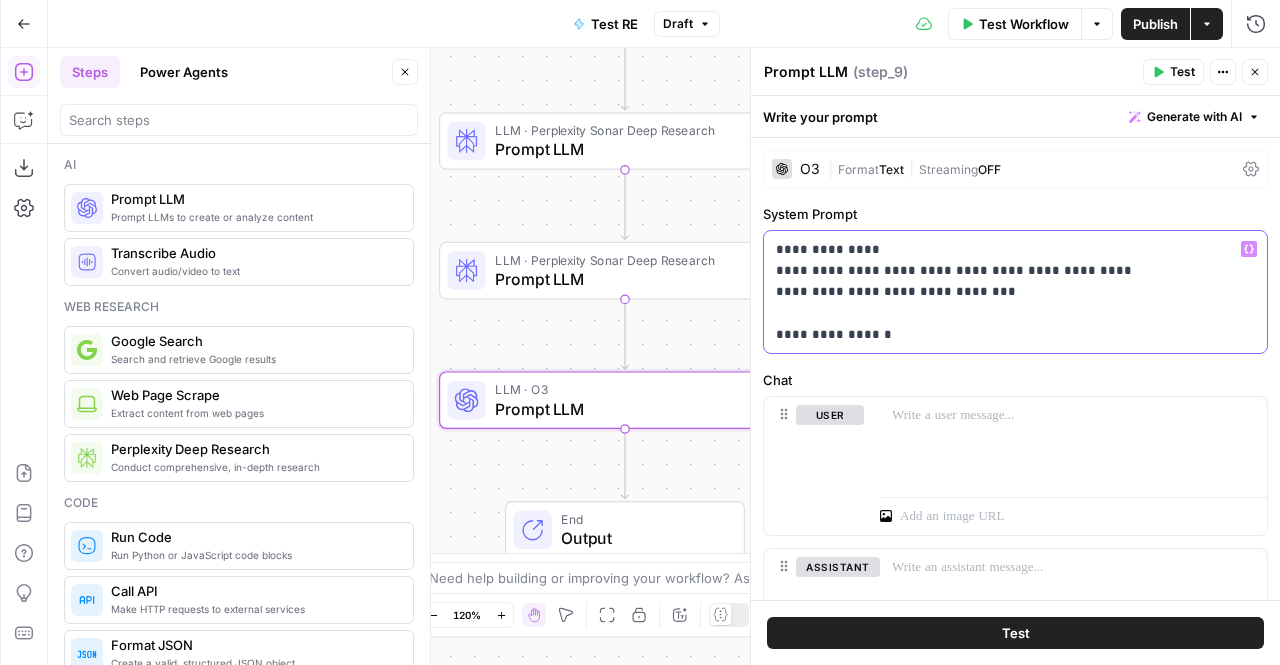 click on "**********" at bounding box center (1008, 292) 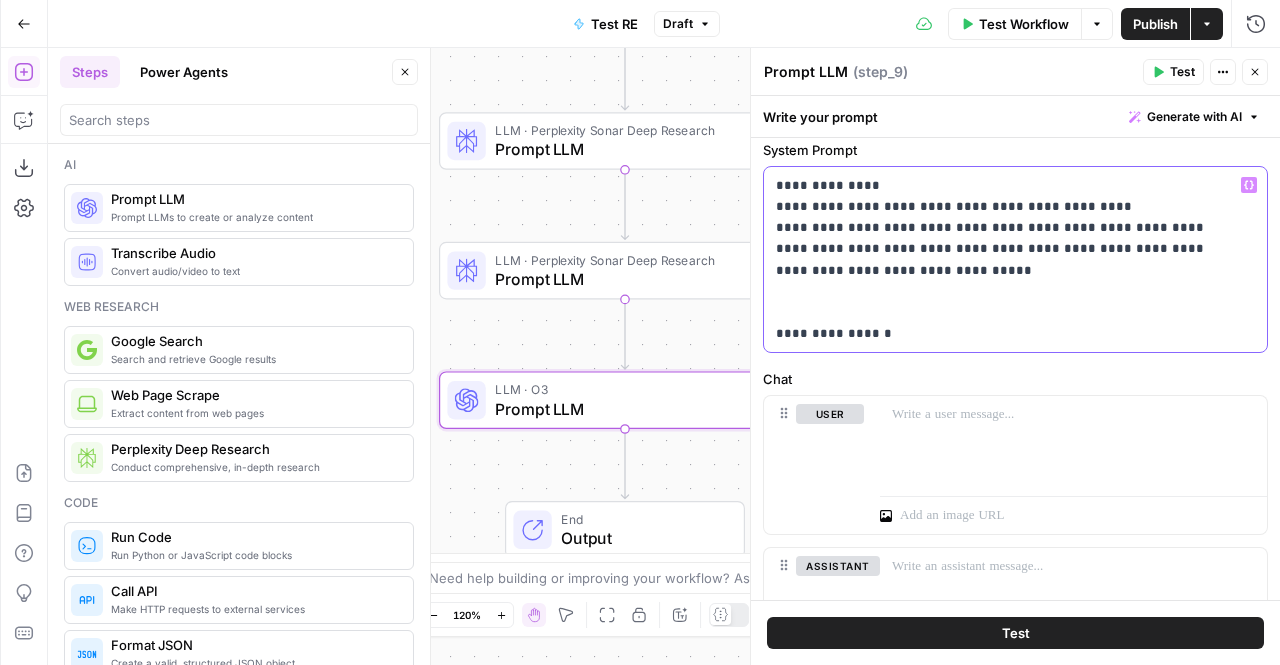 scroll, scrollTop: 64, scrollLeft: 0, axis: vertical 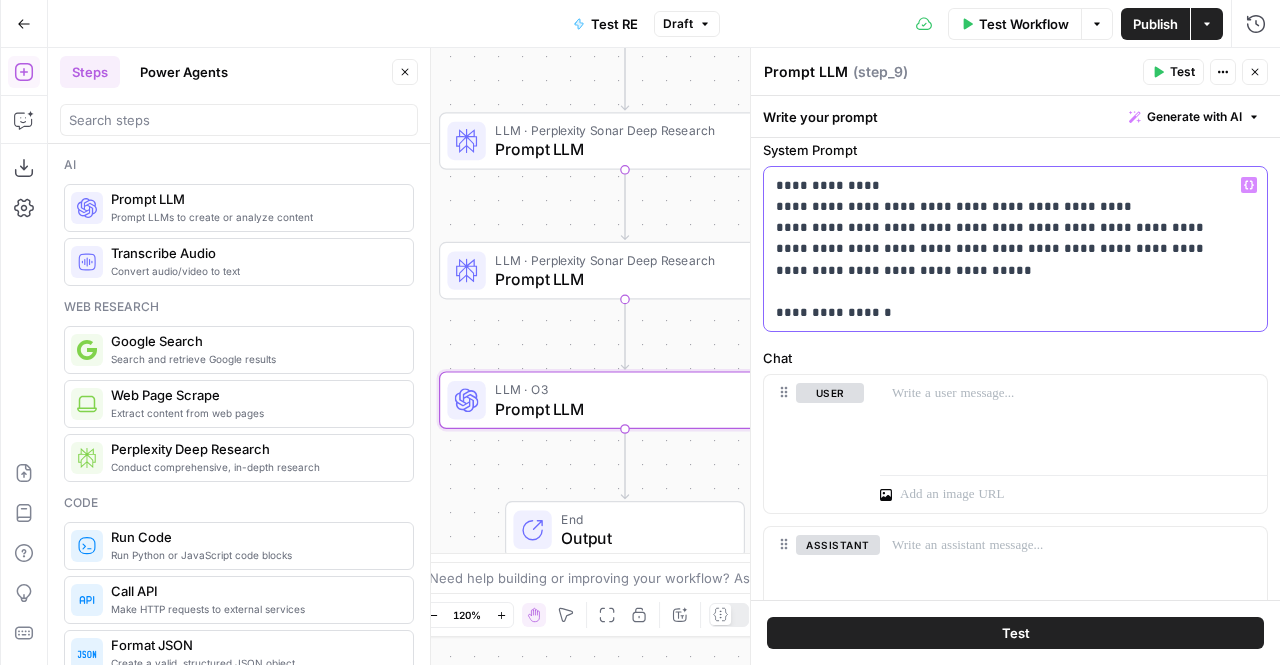 click on "**********" at bounding box center [1008, 249] 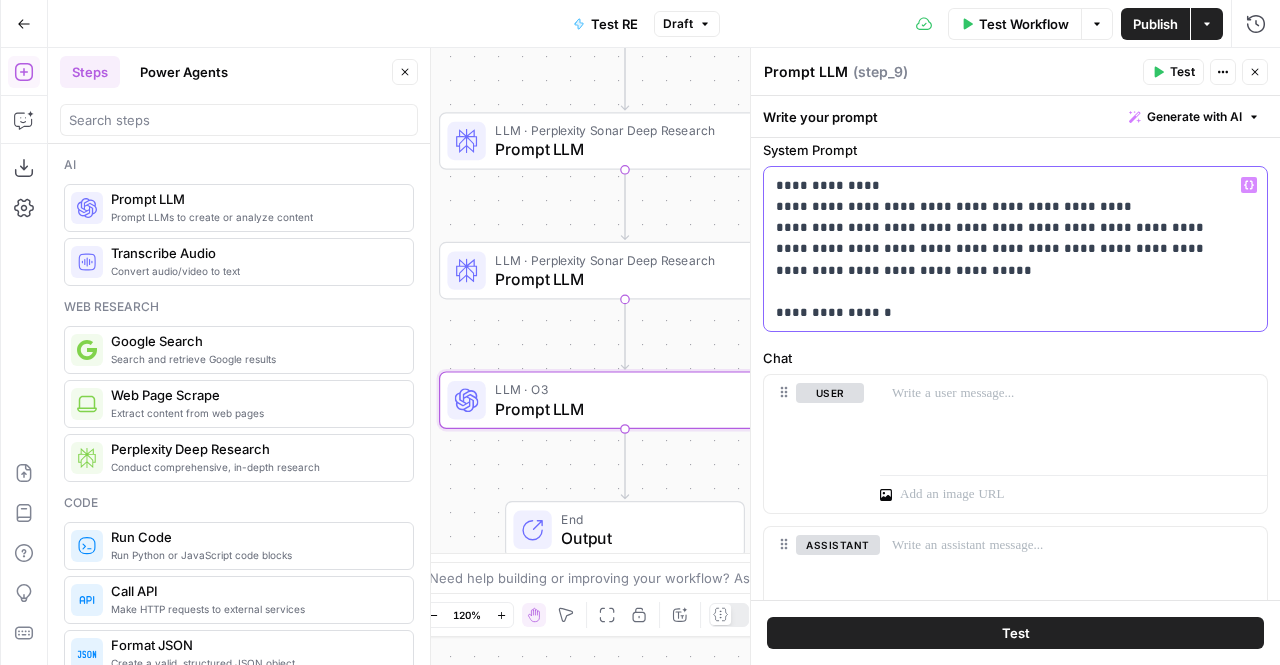 click on "**********" at bounding box center [1008, 249] 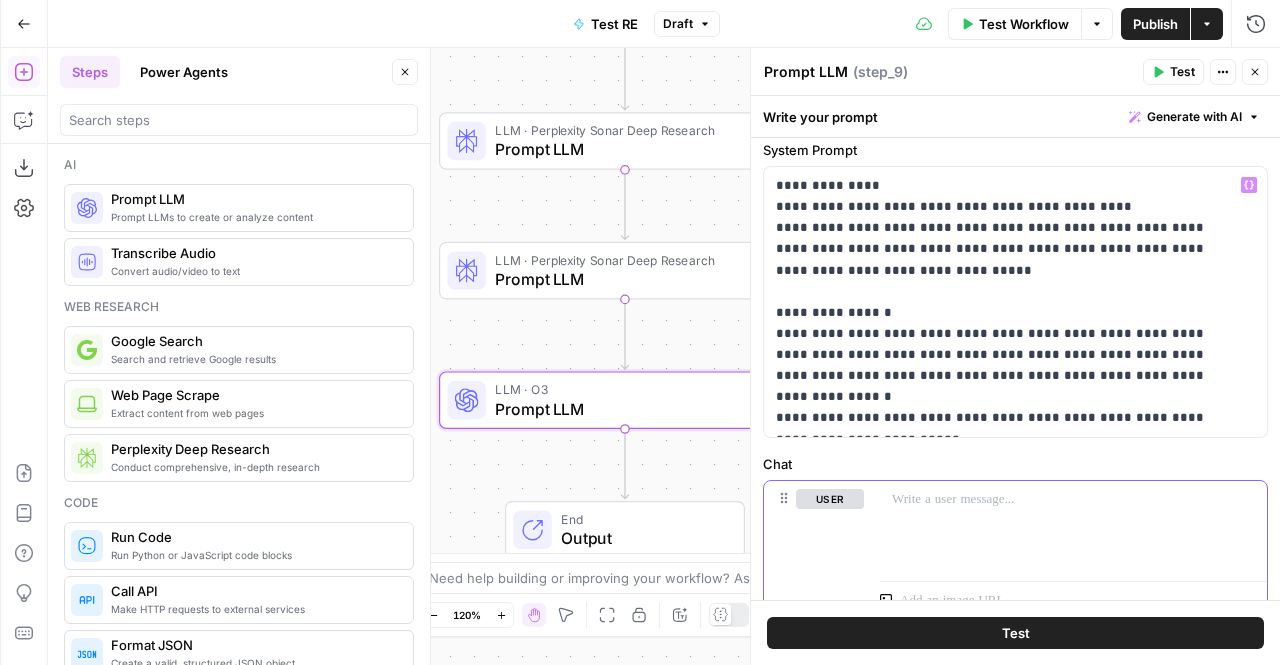 click at bounding box center [1073, 499] 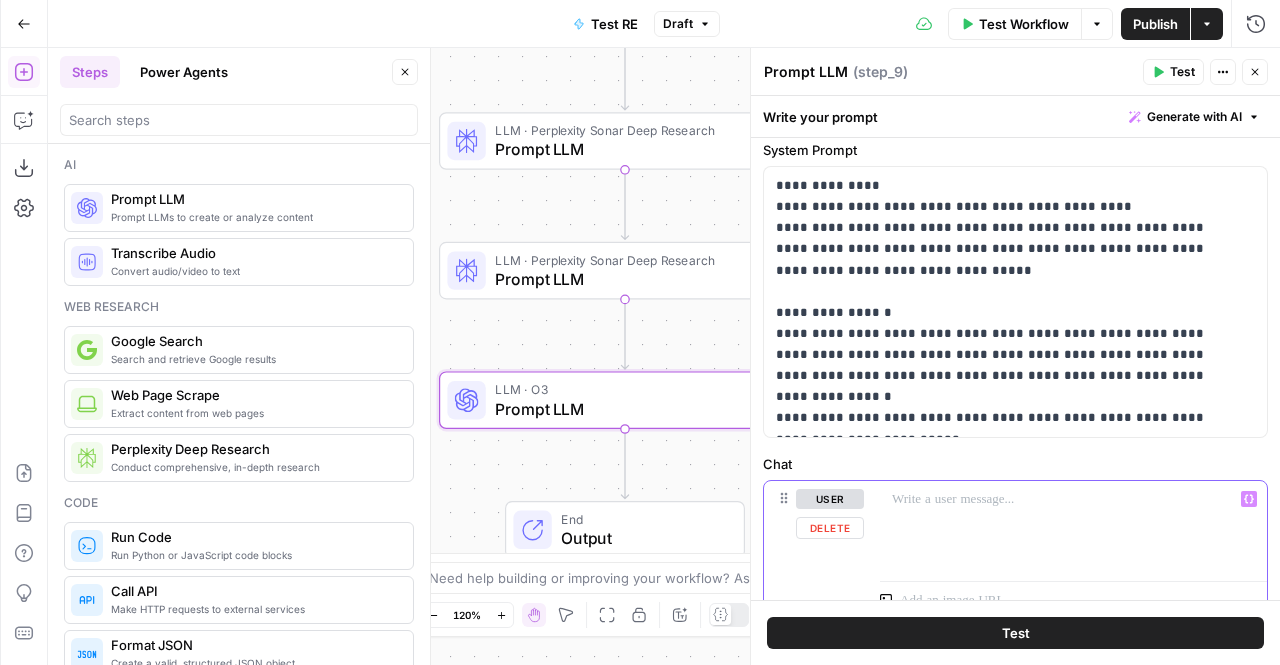 type 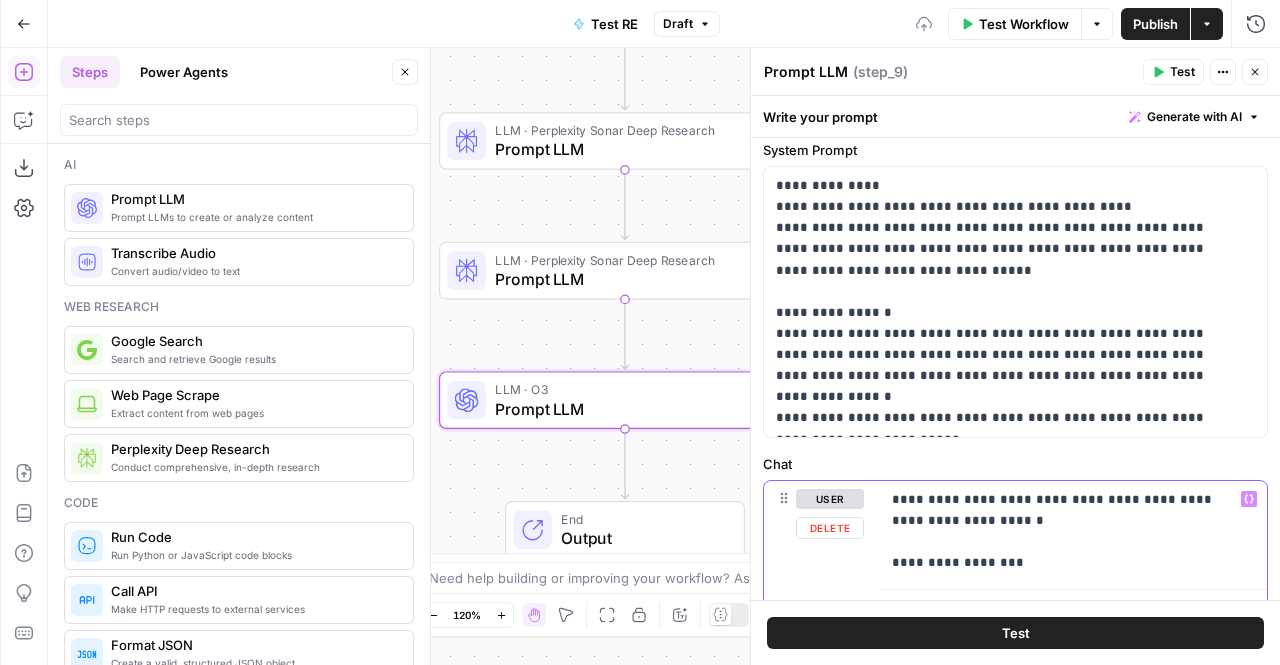 click on "**********" at bounding box center [1066, 531] 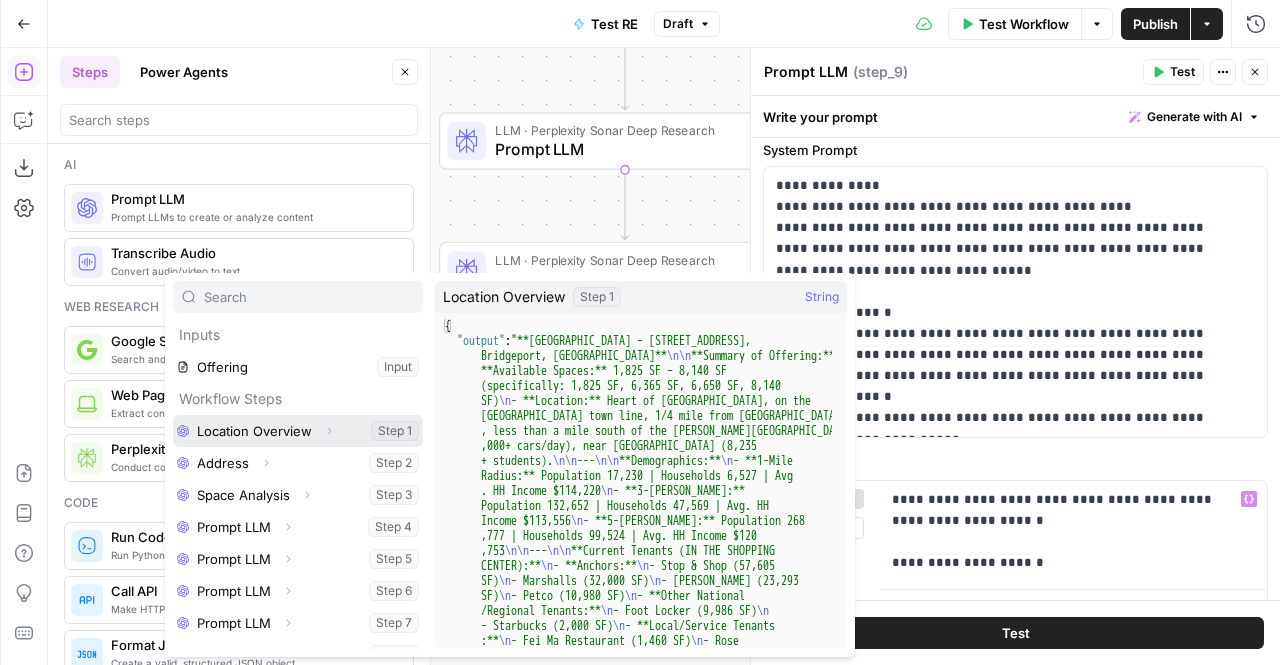 click at bounding box center (298, 431) 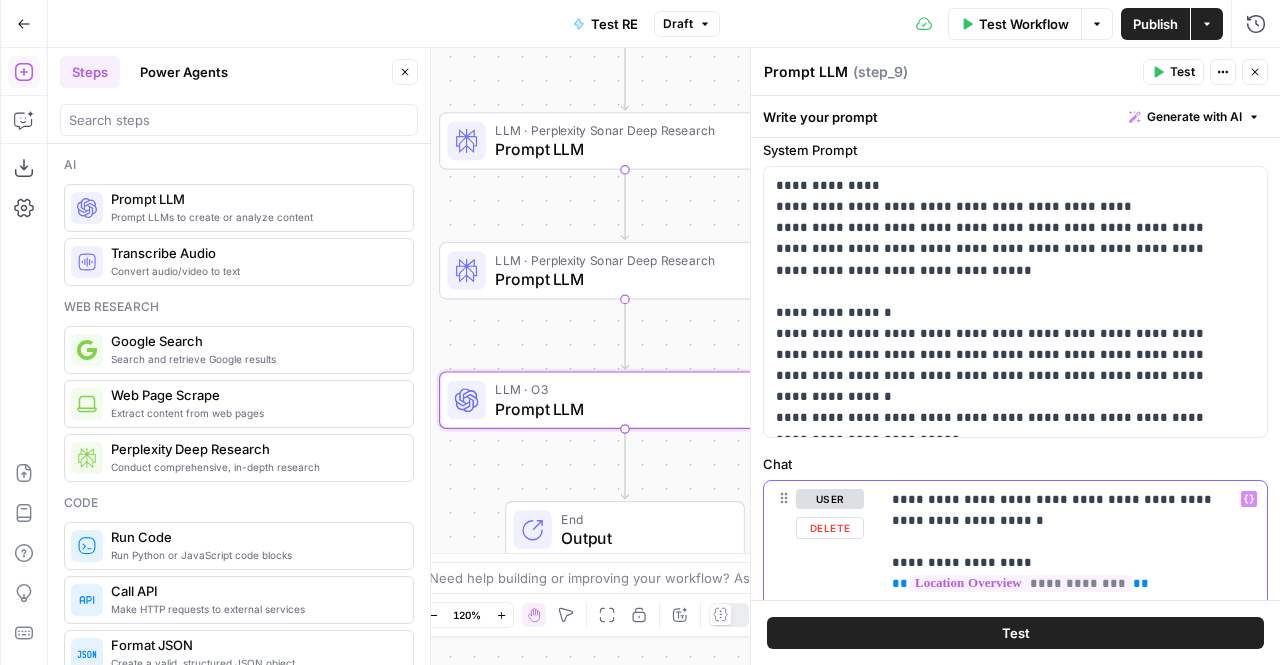 scroll, scrollTop: 100, scrollLeft: 0, axis: vertical 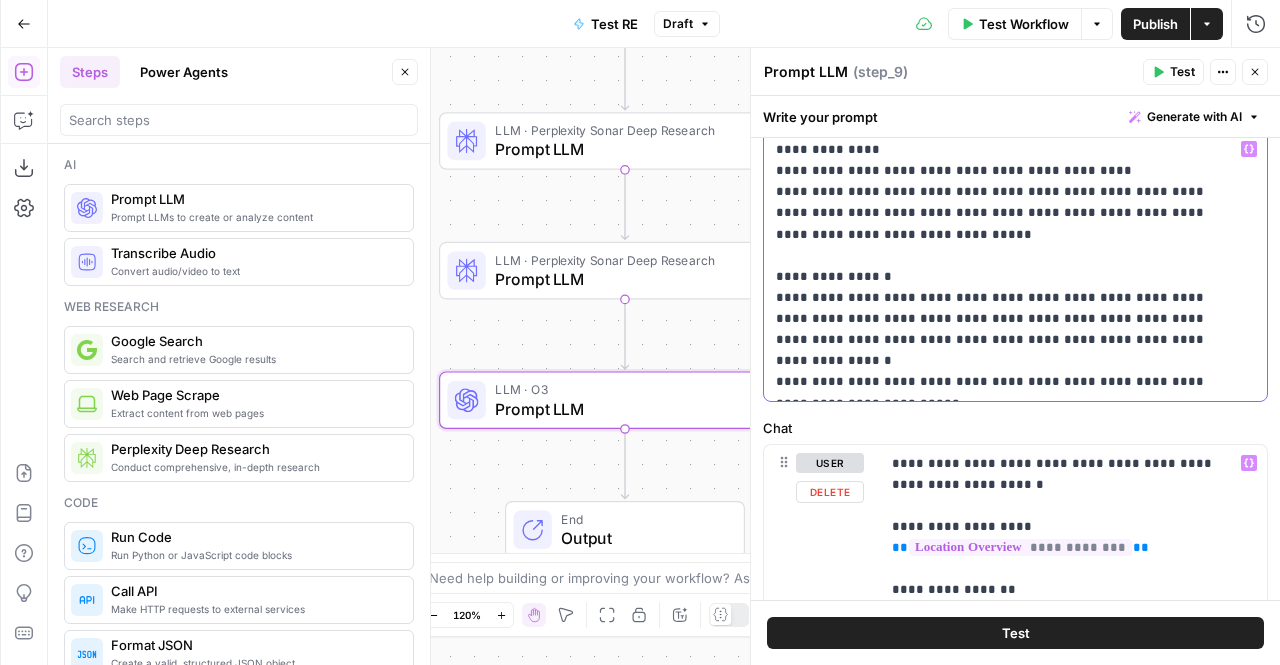 click on "**********" at bounding box center [1008, 266] 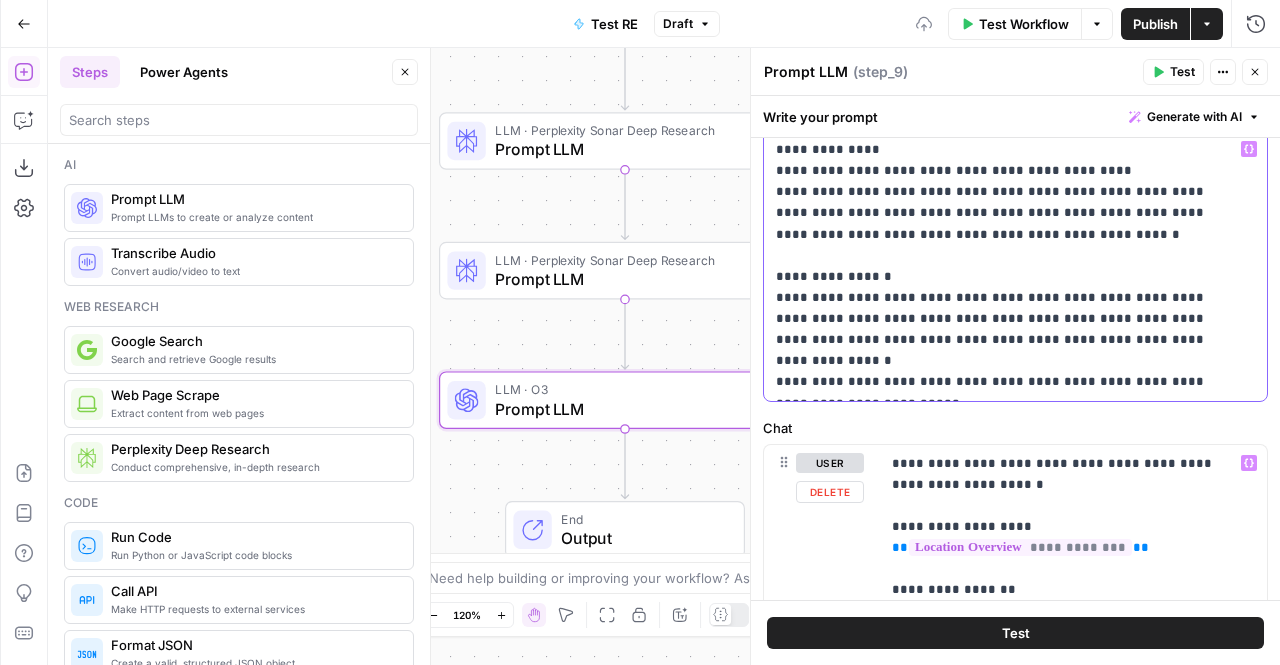 click on "**********" at bounding box center [1008, 266] 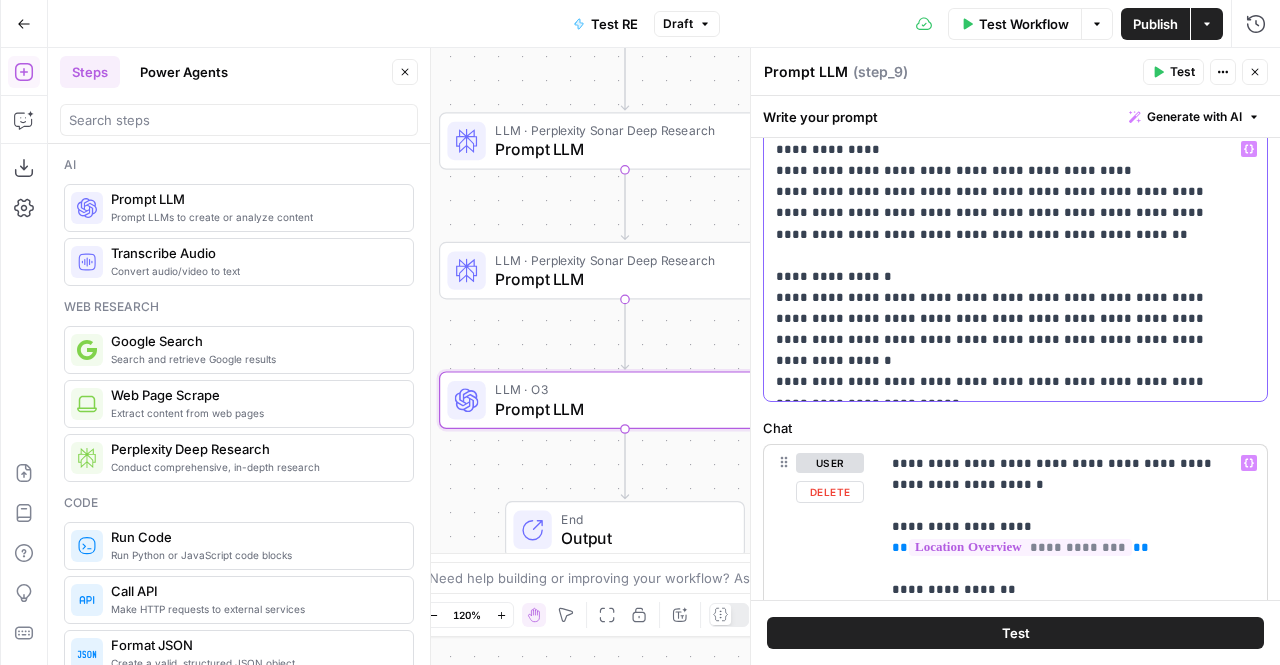 scroll, scrollTop: 218, scrollLeft: 0, axis: vertical 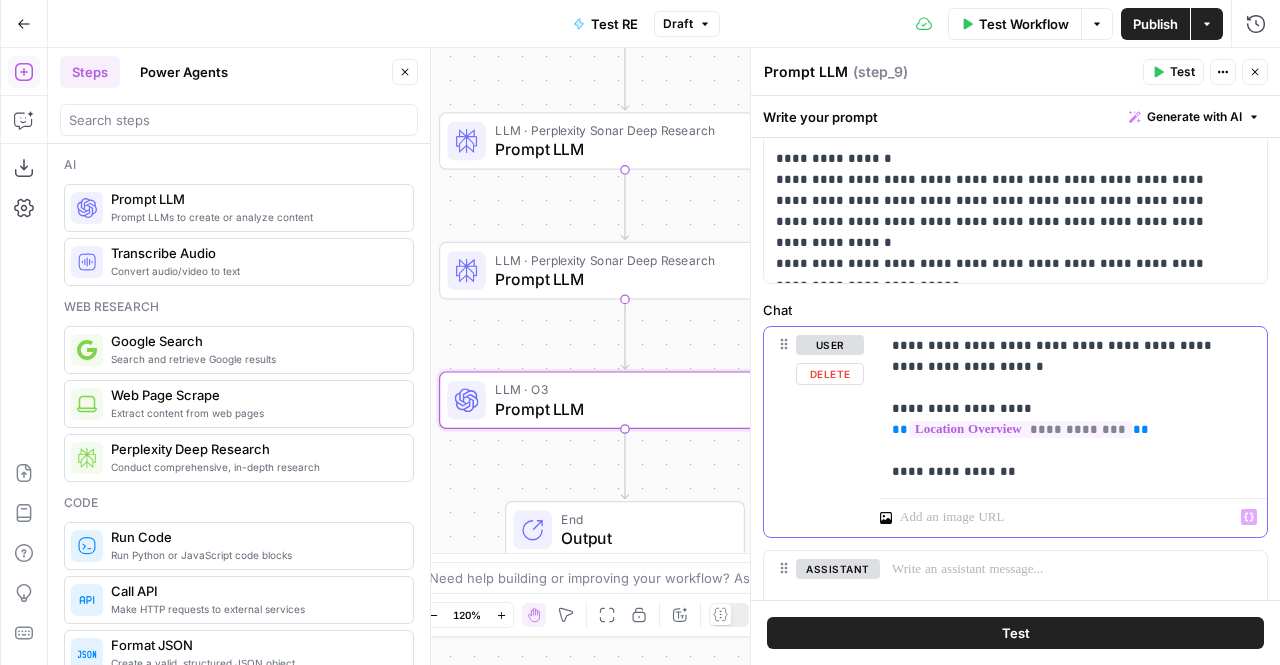 click on "**********" at bounding box center (1066, 409) 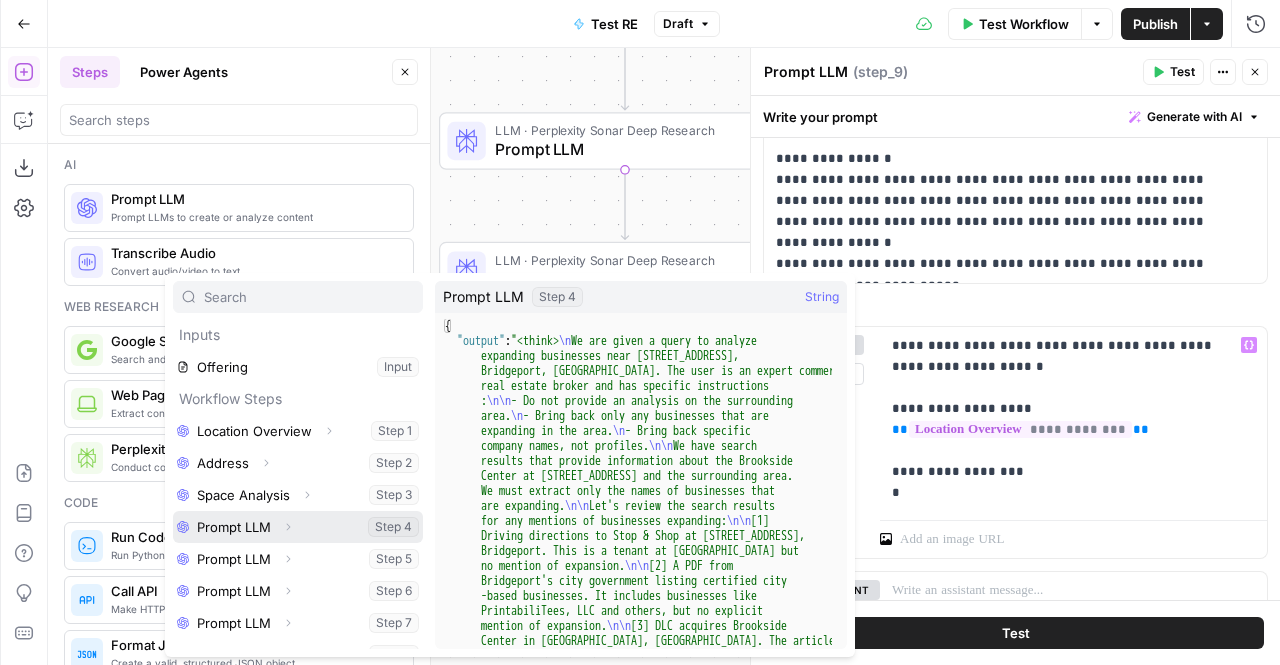 click at bounding box center [298, 527] 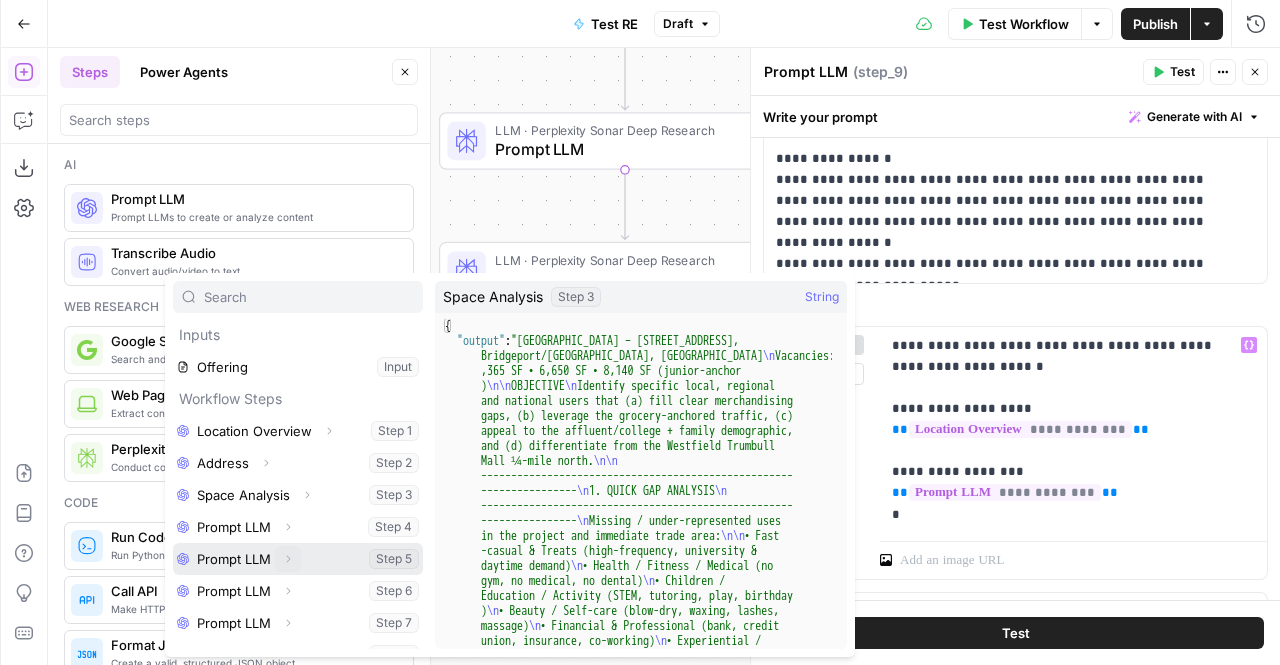 click on "Expand" at bounding box center [288, 559] 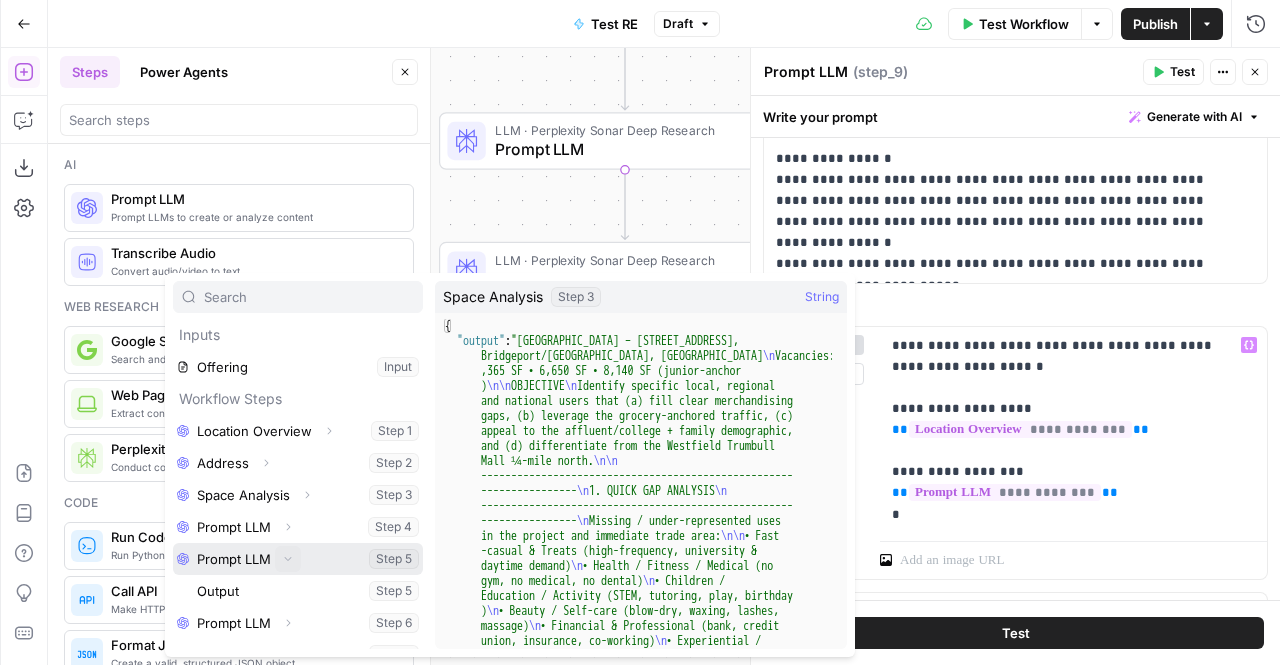 type 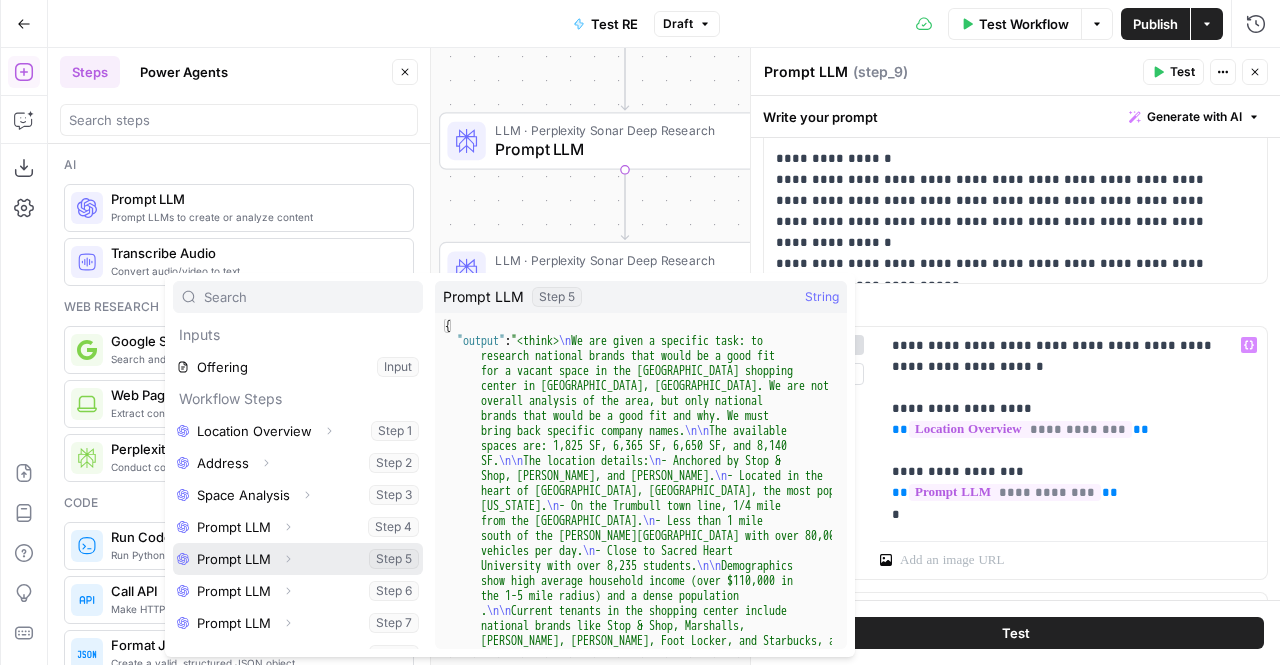 click at bounding box center [298, 559] 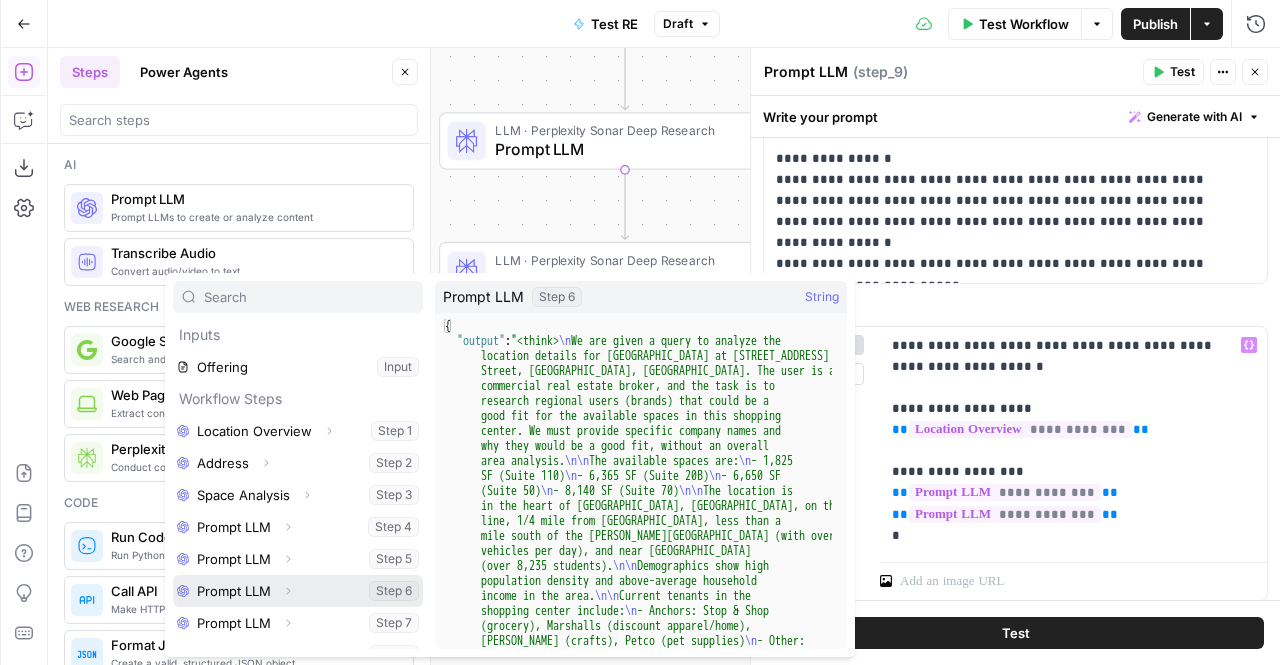 click at bounding box center [298, 591] 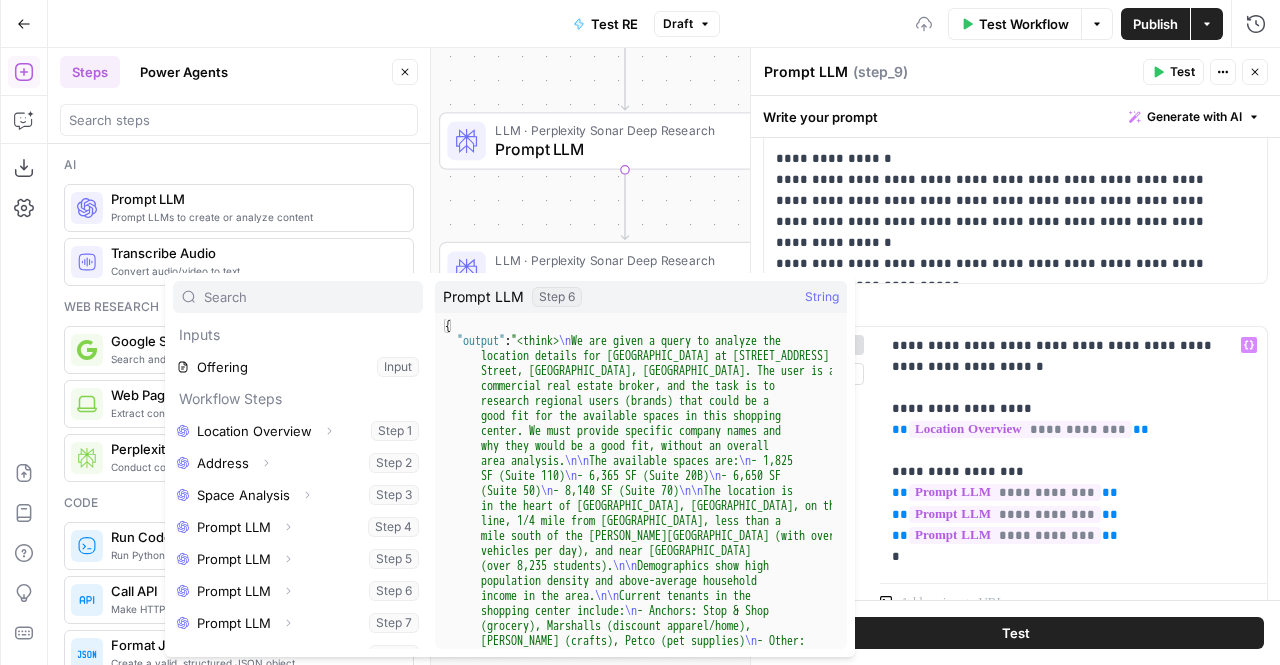 scroll, scrollTop: 21, scrollLeft: 0, axis: vertical 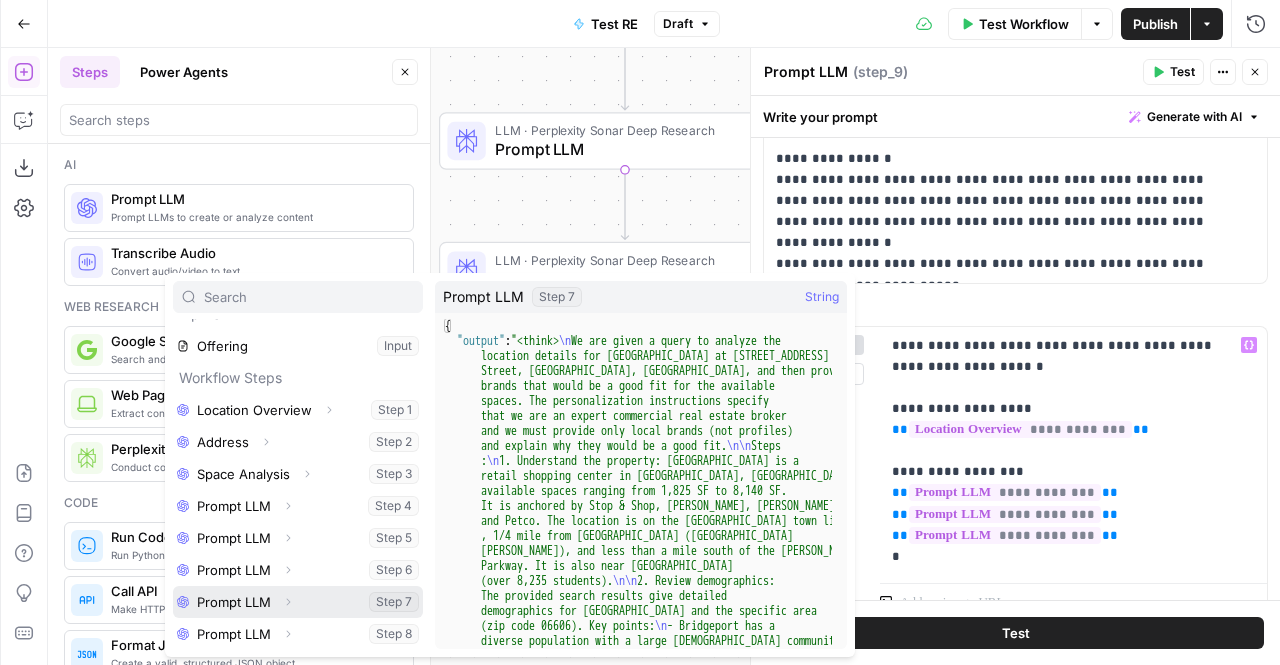 click at bounding box center [298, 602] 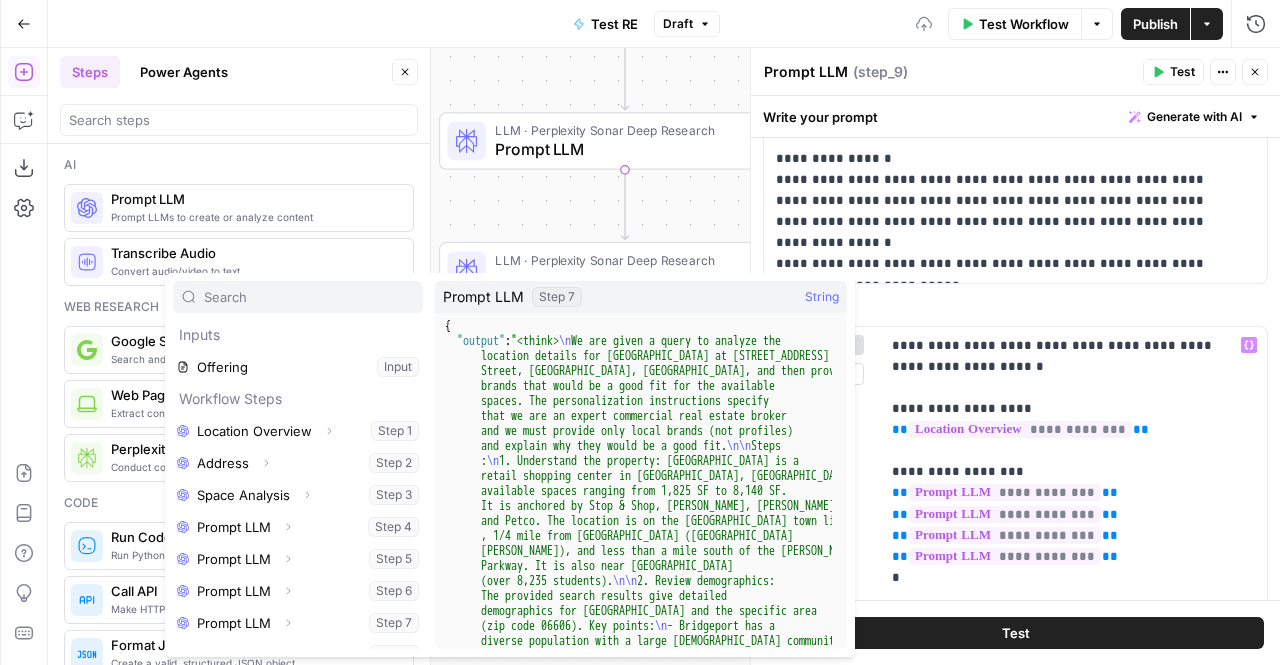 scroll, scrollTop: 21, scrollLeft: 0, axis: vertical 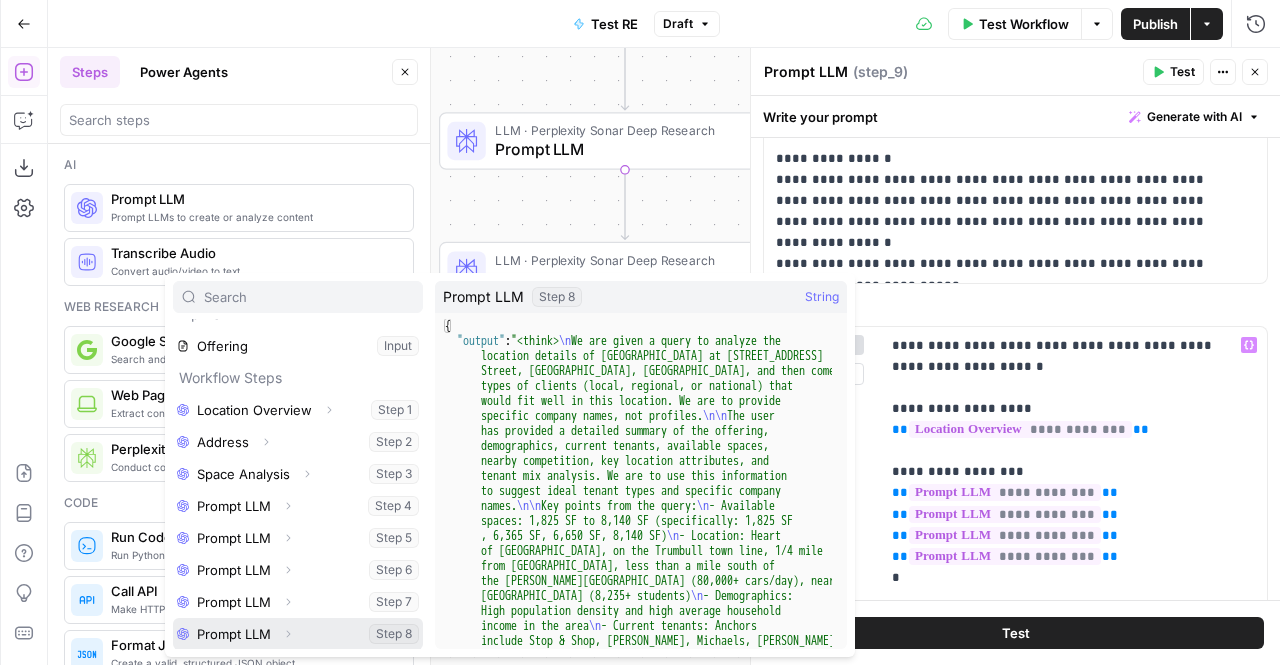 click at bounding box center (298, 634) 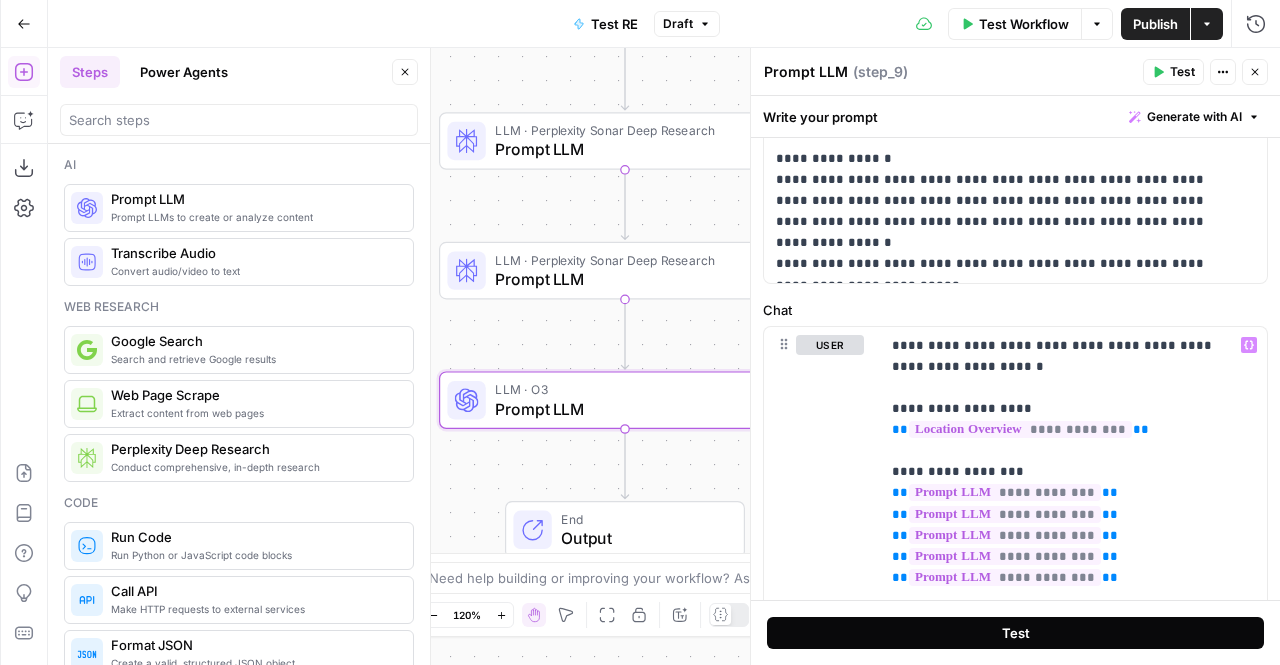 click on "Test" at bounding box center [1015, 633] 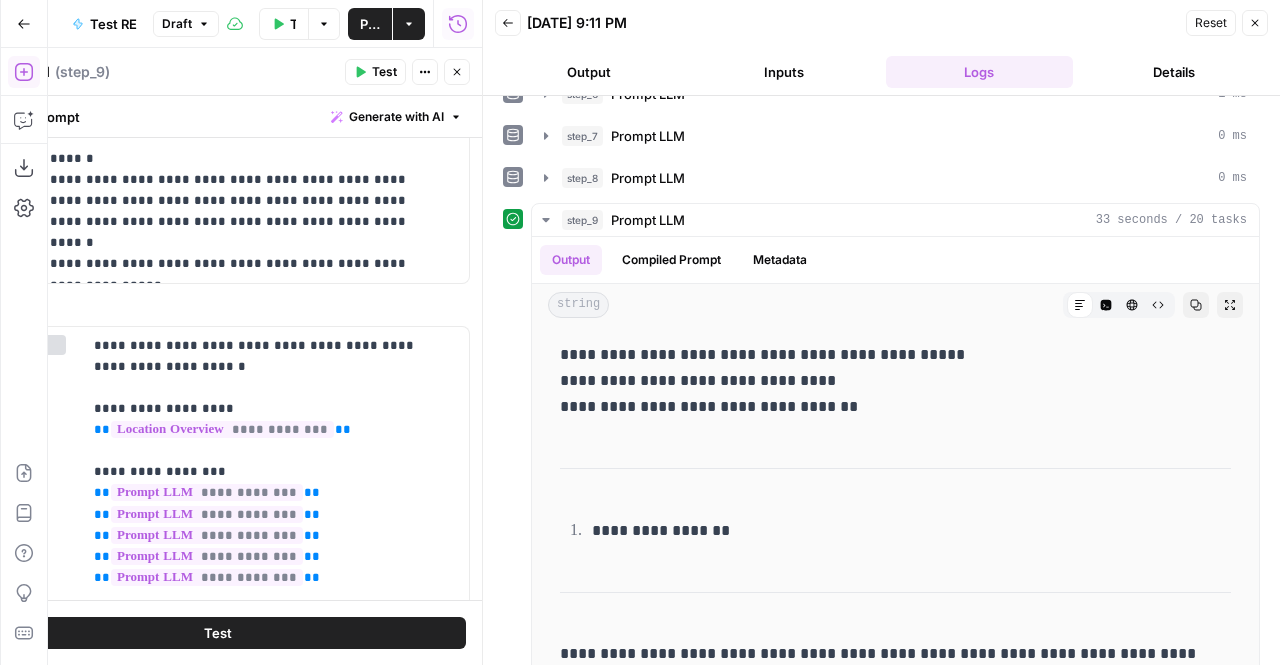 scroll, scrollTop: 238, scrollLeft: 0, axis: vertical 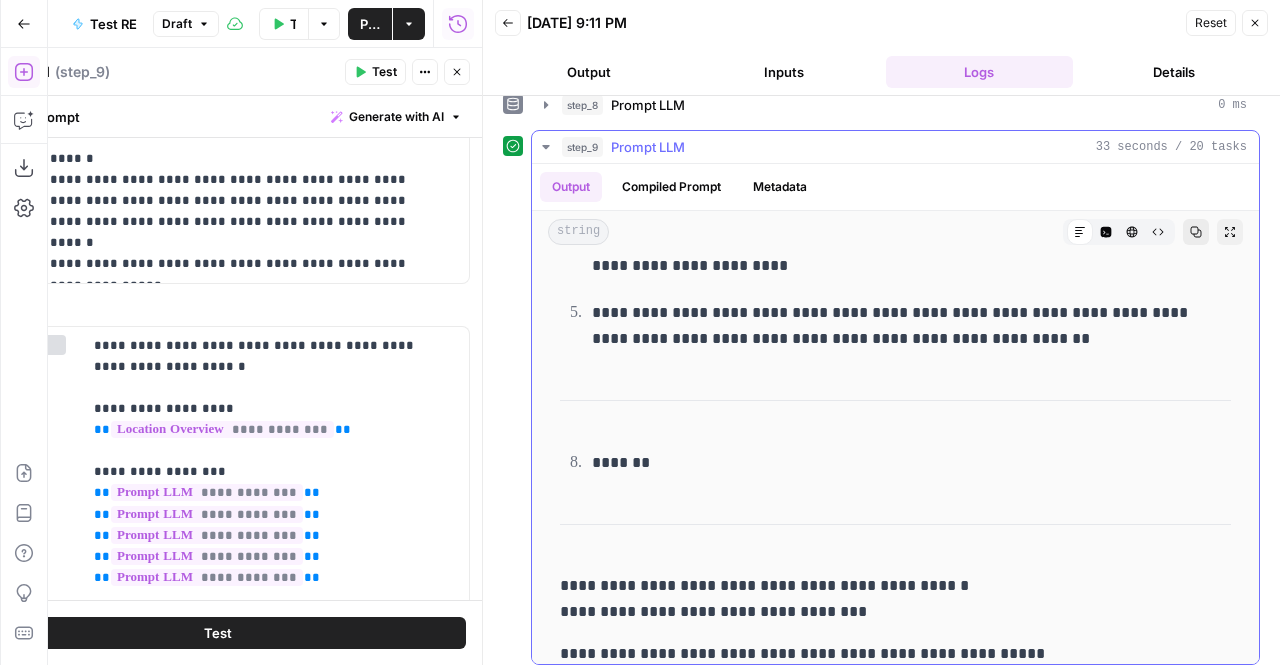 click on "Copy" at bounding box center [1196, 232] 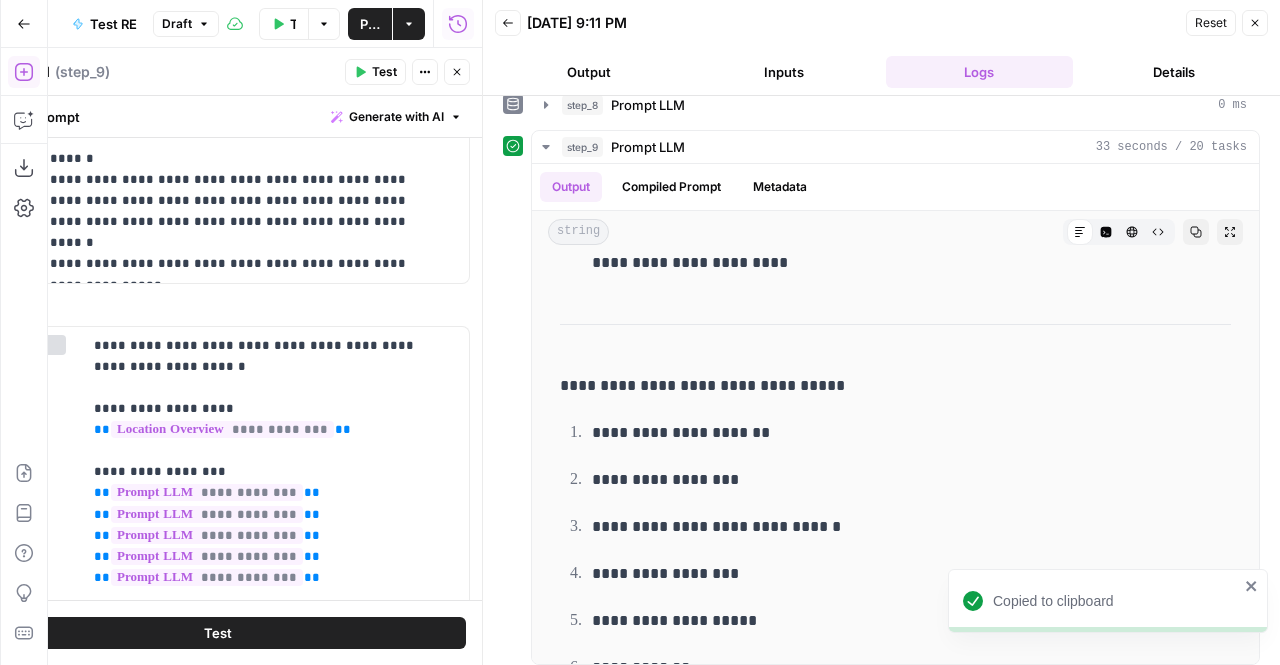 scroll, scrollTop: 0, scrollLeft: 0, axis: both 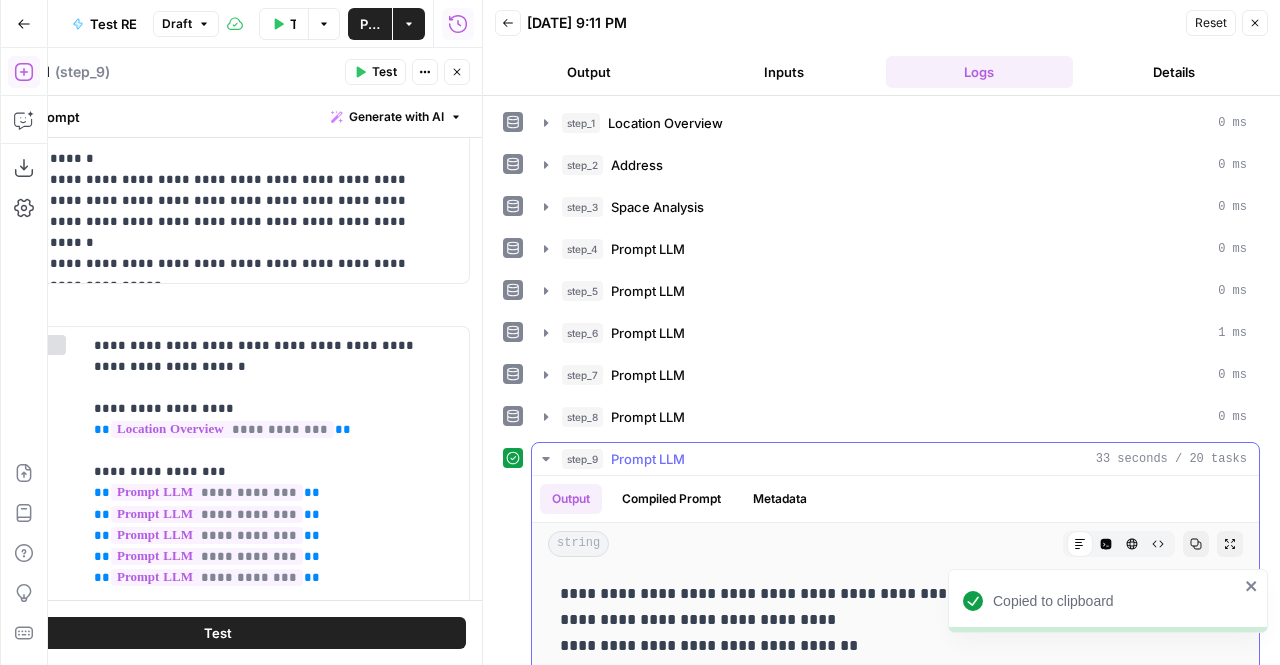 drag, startPoint x: 1056, startPoint y: 315, endPoint x: 558, endPoint y: 577, distance: 562.71484 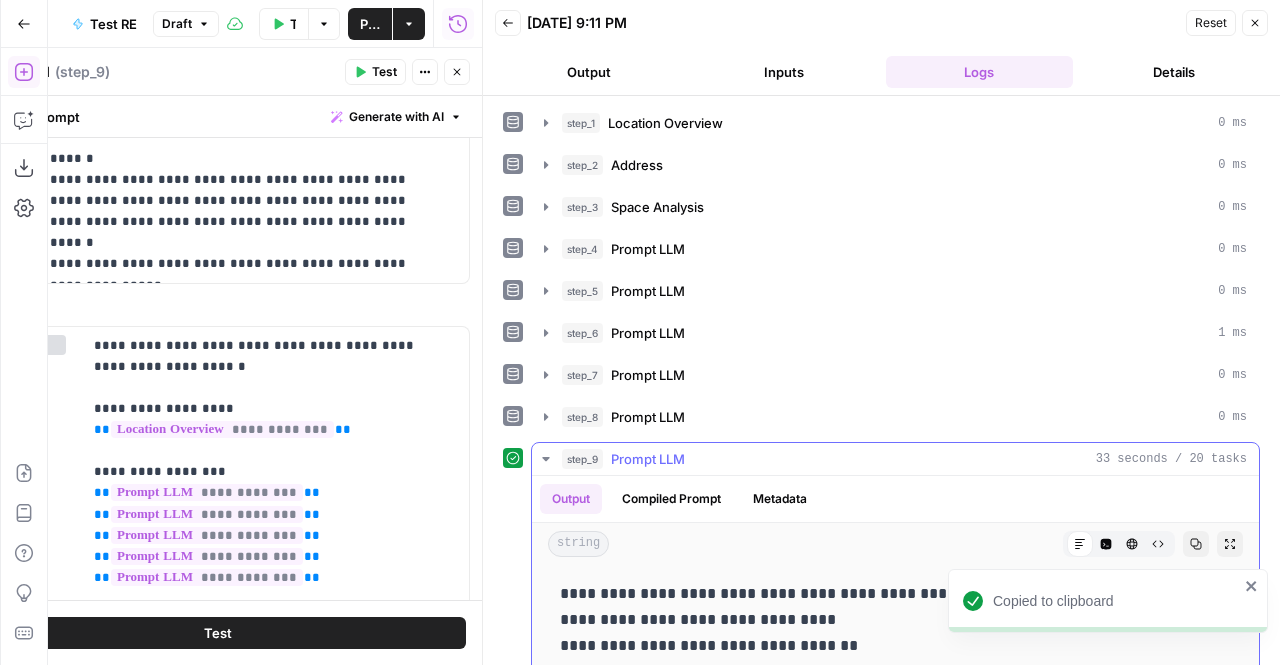 click on "**********" at bounding box center [895, 3169] 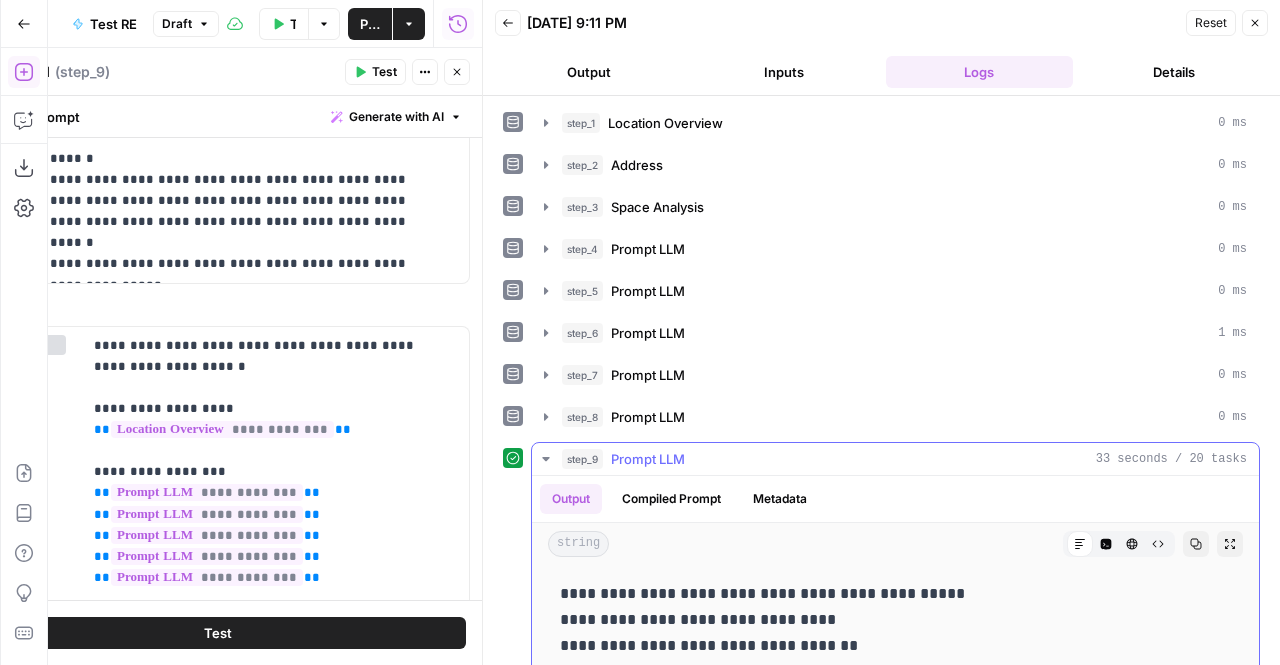 copy on "**********" 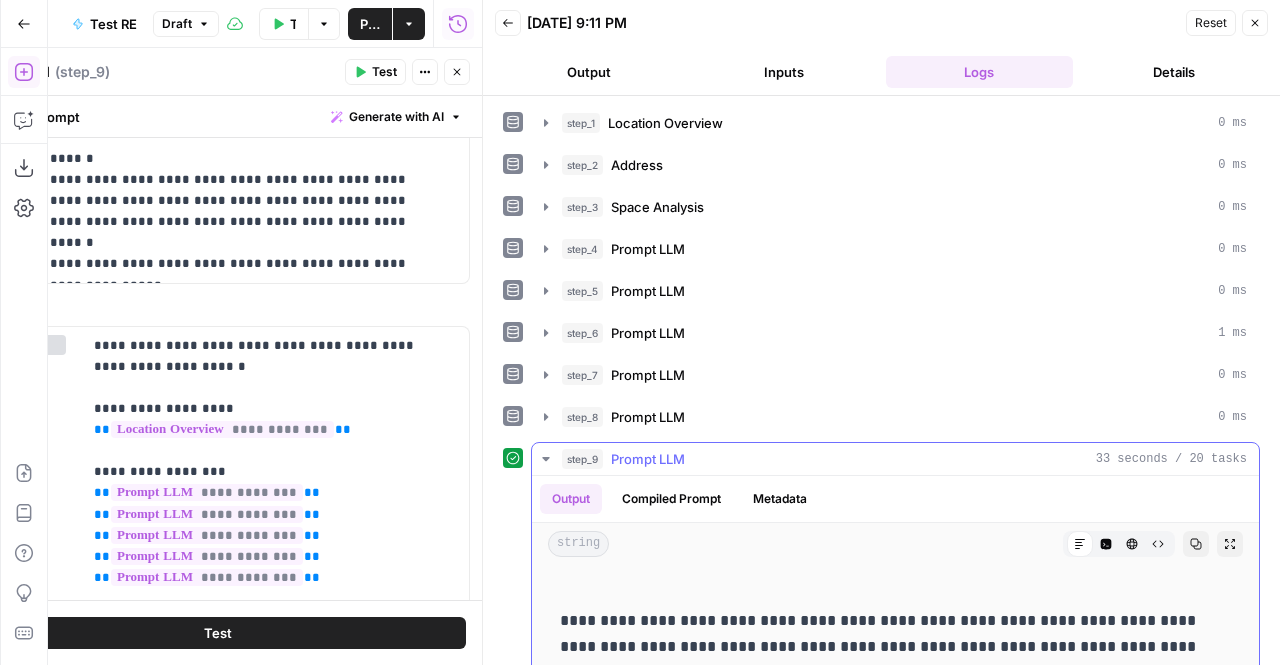 scroll, scrollTop: 0, scrollLeft: 0, axis: both 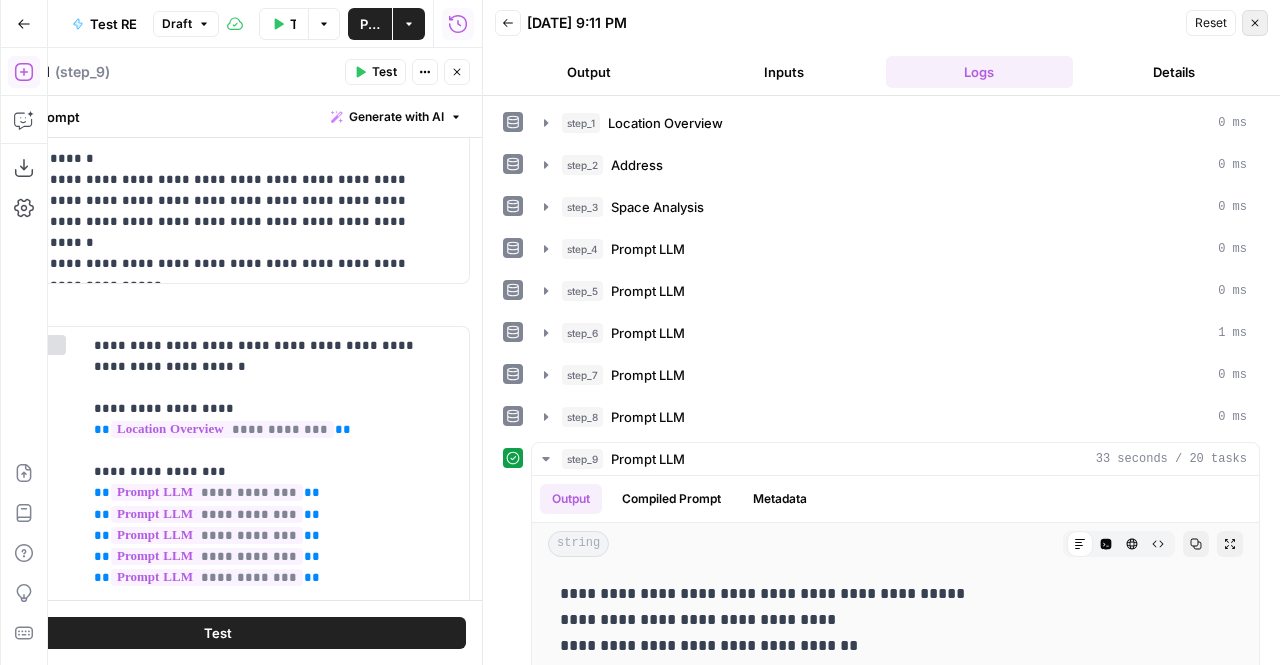 click 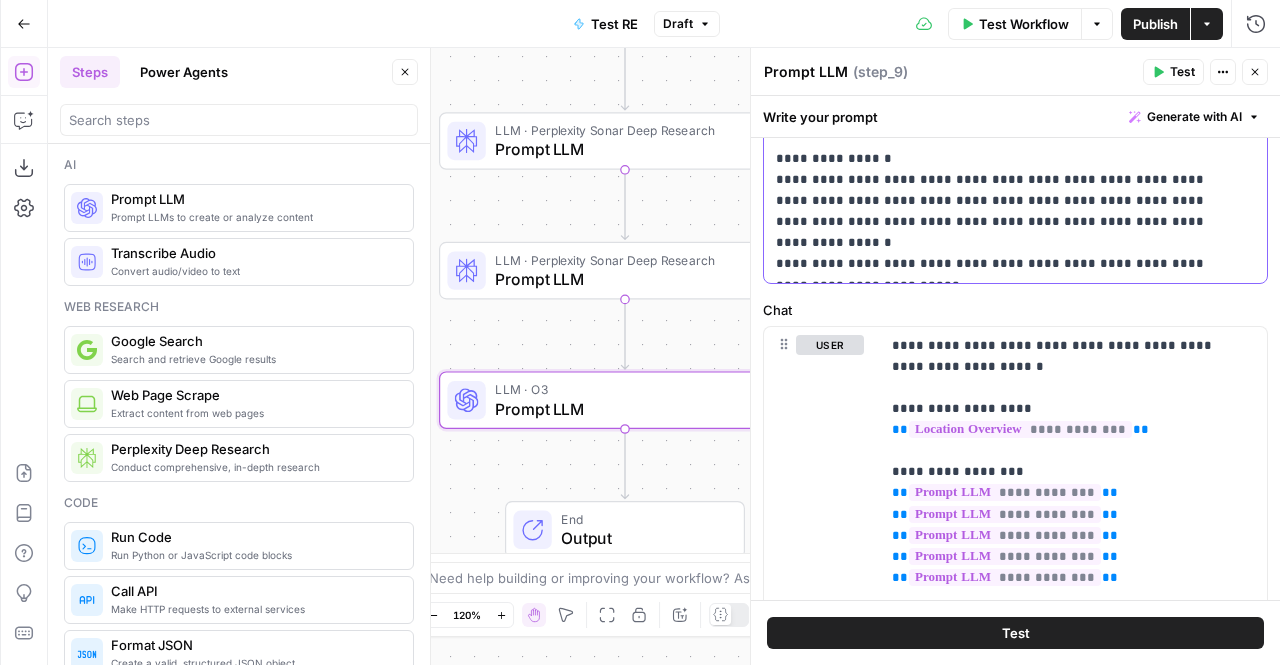 click on "**********" at bounding box center (1008, 148) 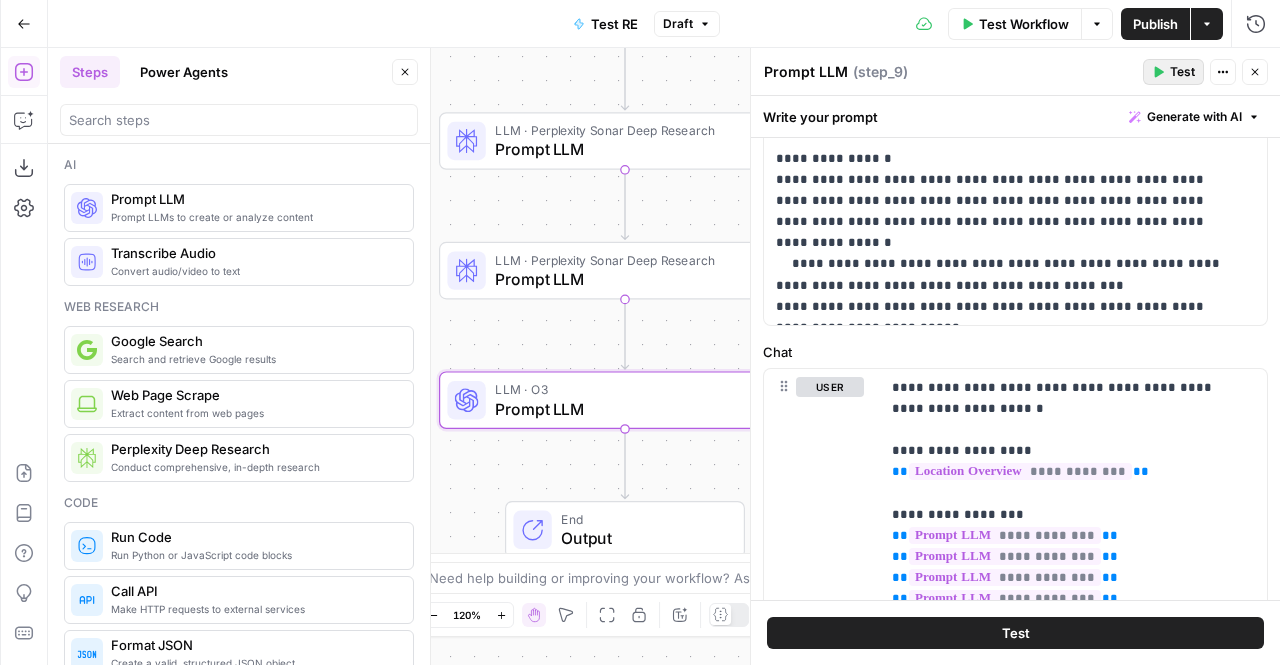 click on "Test" at bounding box center [1182, 72] 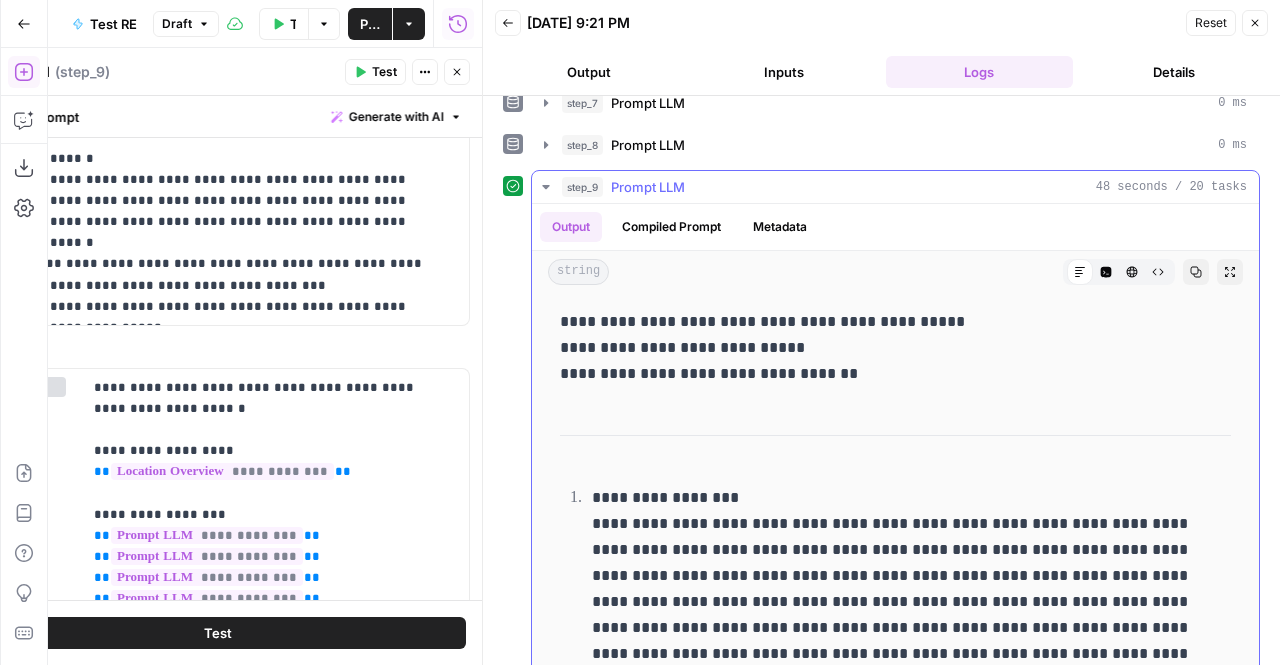 scroll, scrollTop: 273, scrollLeft: 0, axis: vertical 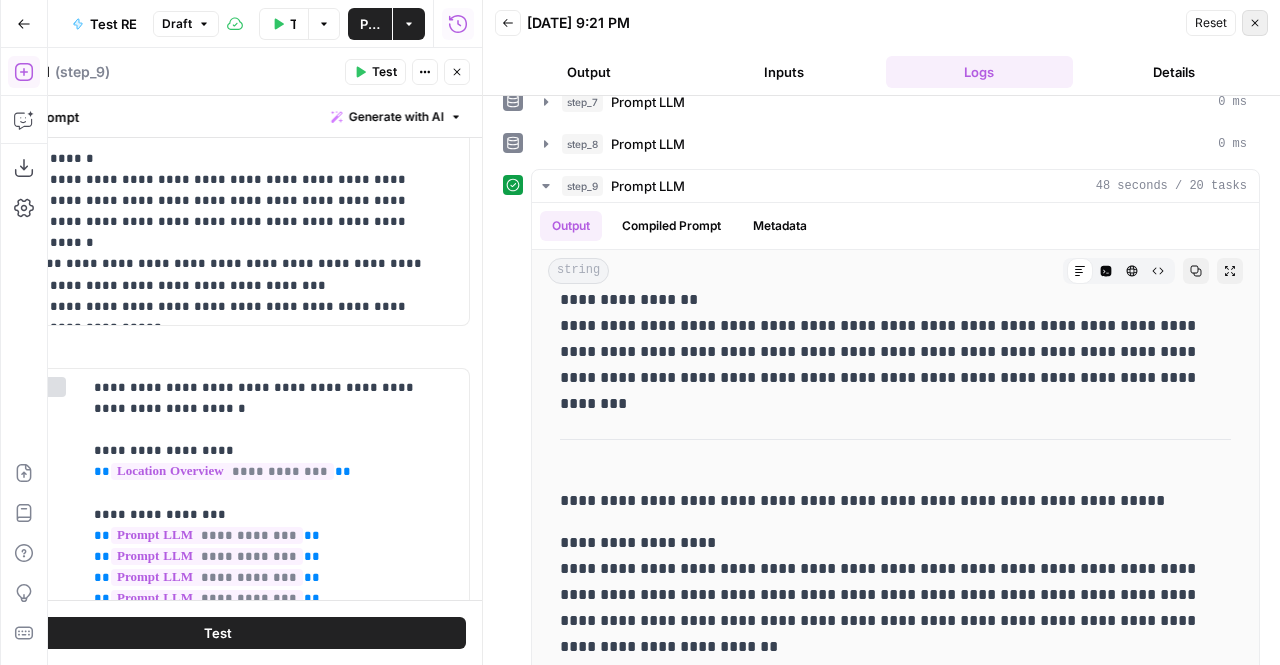 click on "Close" at bounding box center (1255, 23) 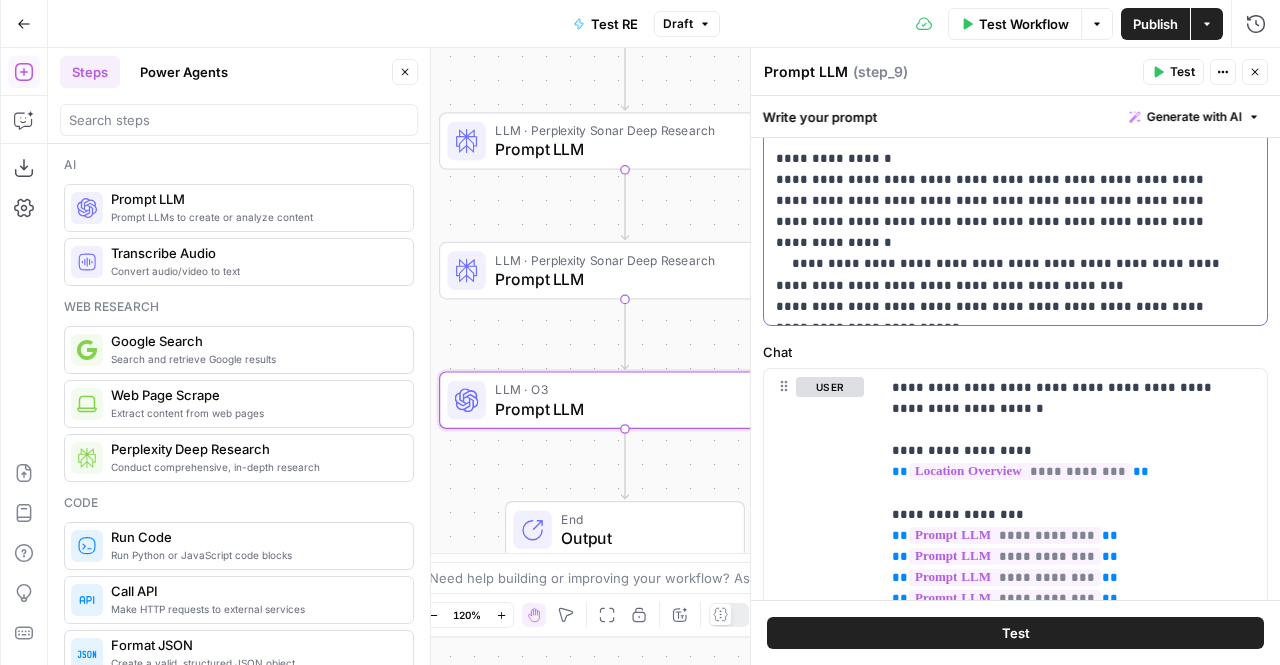 click on "**********" at bounding box center (1008, 169) 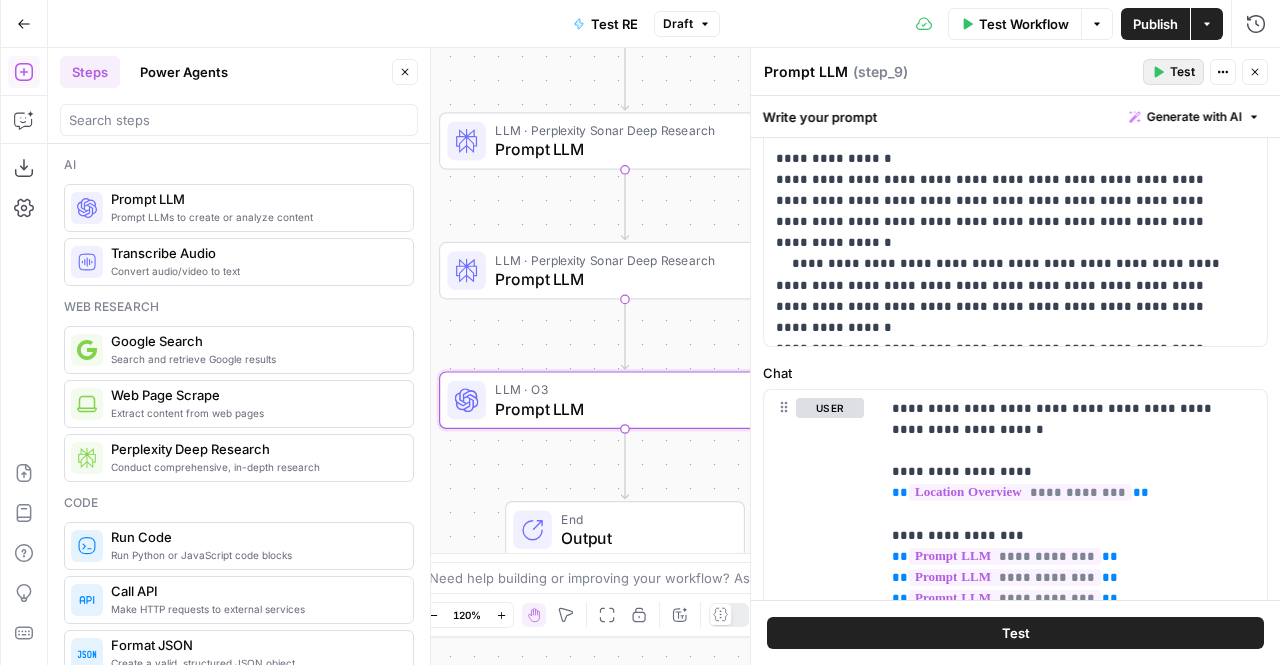 click on "Test" at bounding box center [1182, 72] 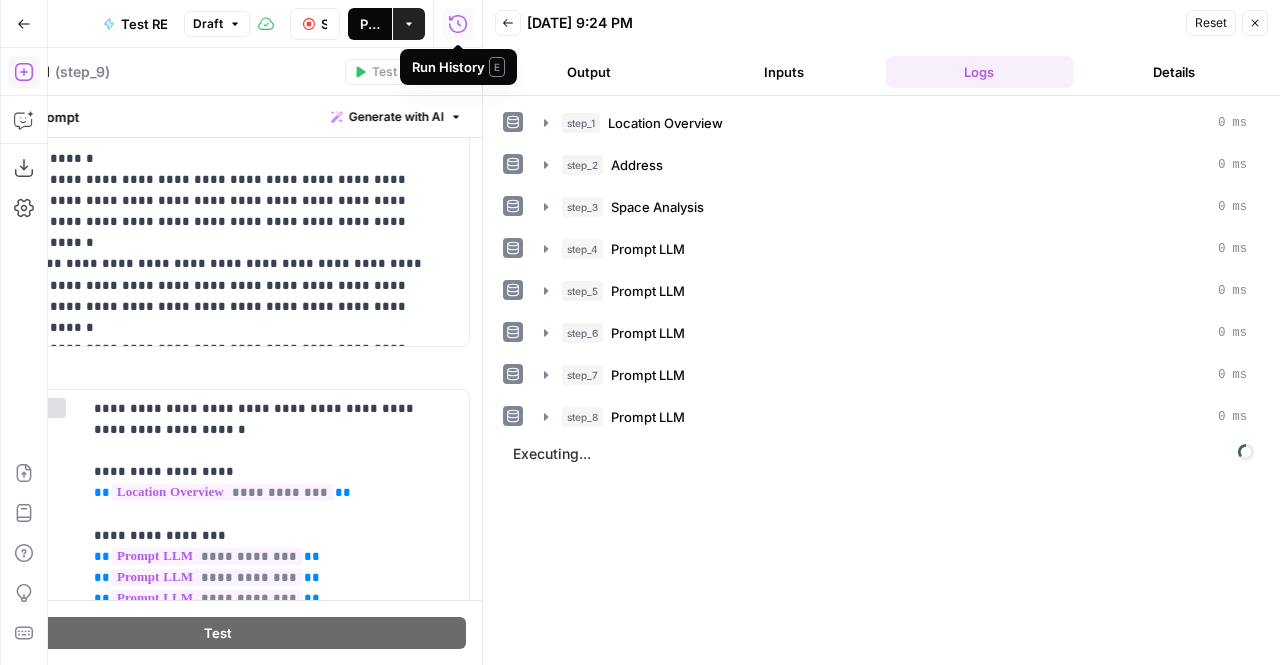 click on "Publish" at bounding box center (370, 24) 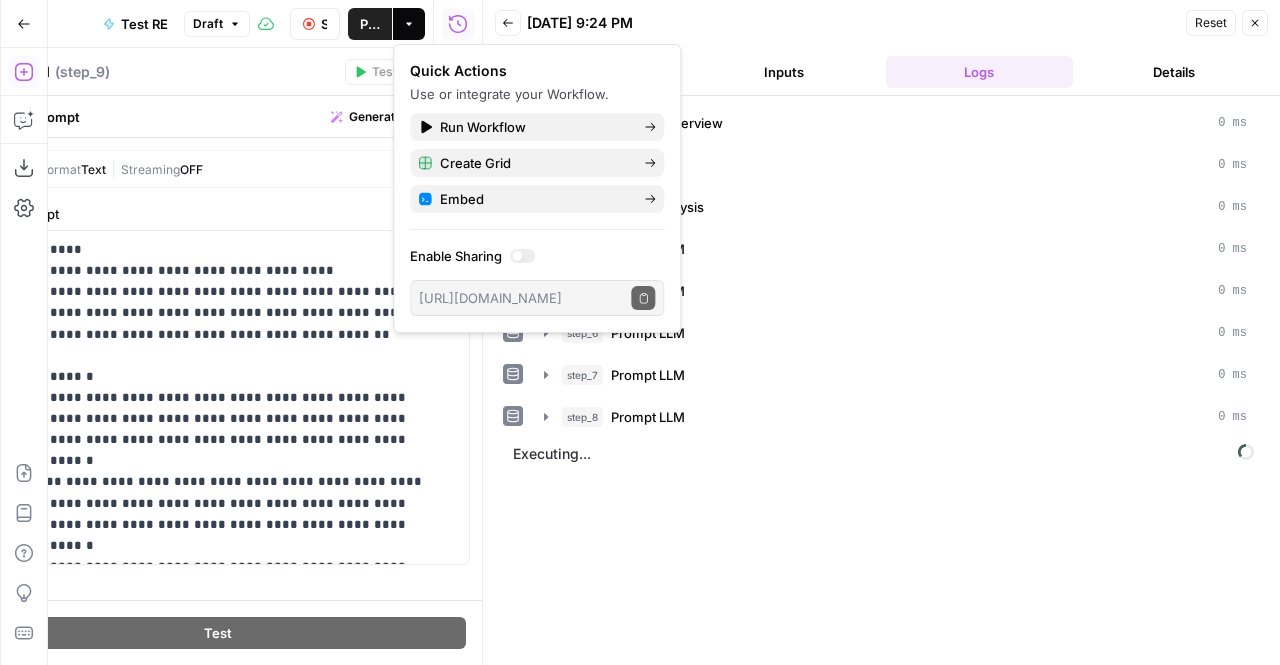 scroll, scrollTop: 0, scrollLeft: 0, axis: both 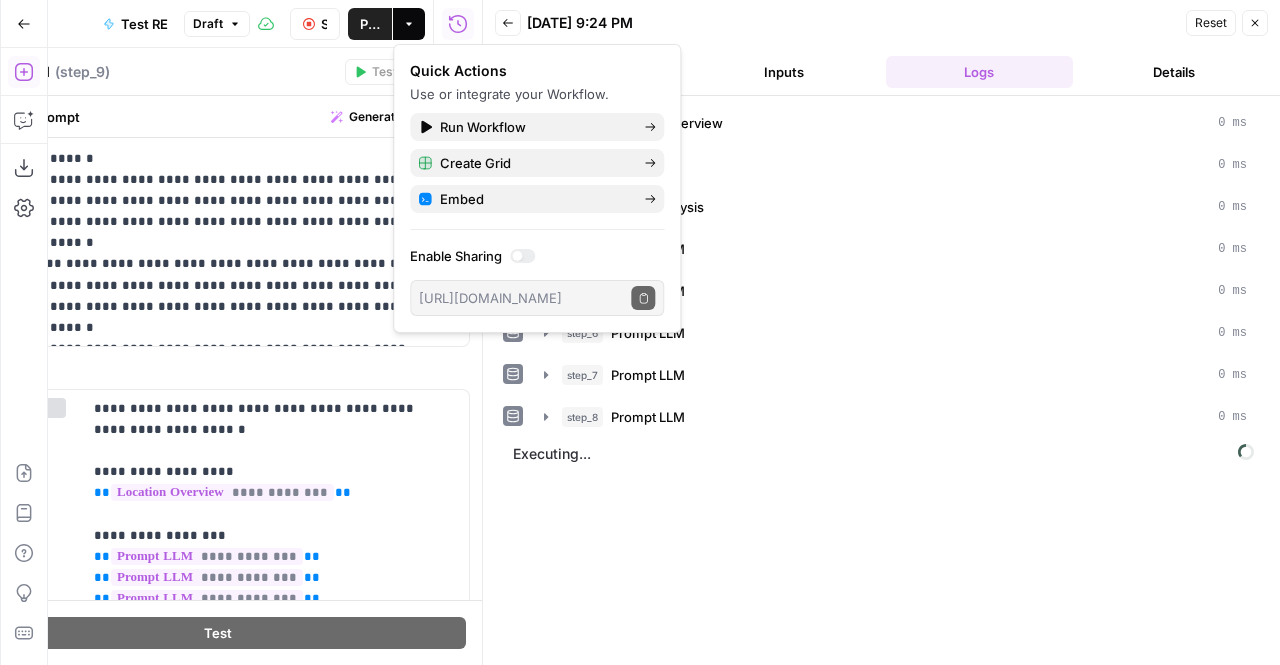 click on "Back 06/30/25 at 9:24 PM Reset Close" at bounding box center [881, 23] 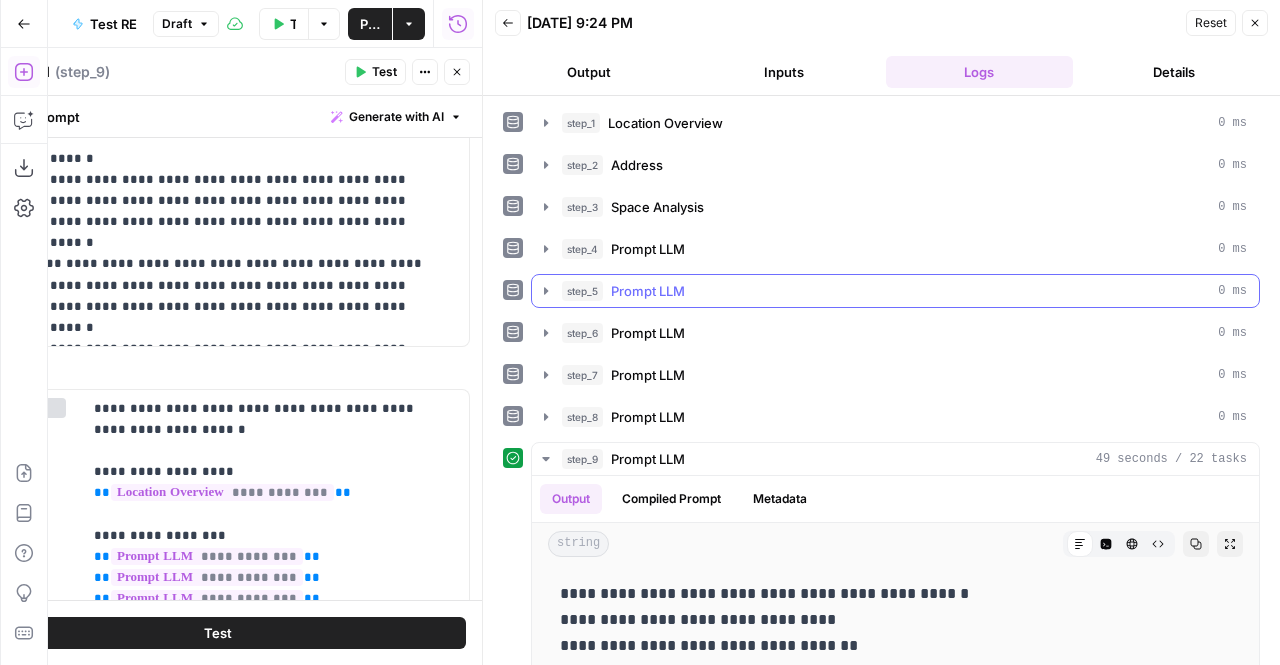 scroll, scrollTop: 314, scrollLeft: 0, axis: vertical 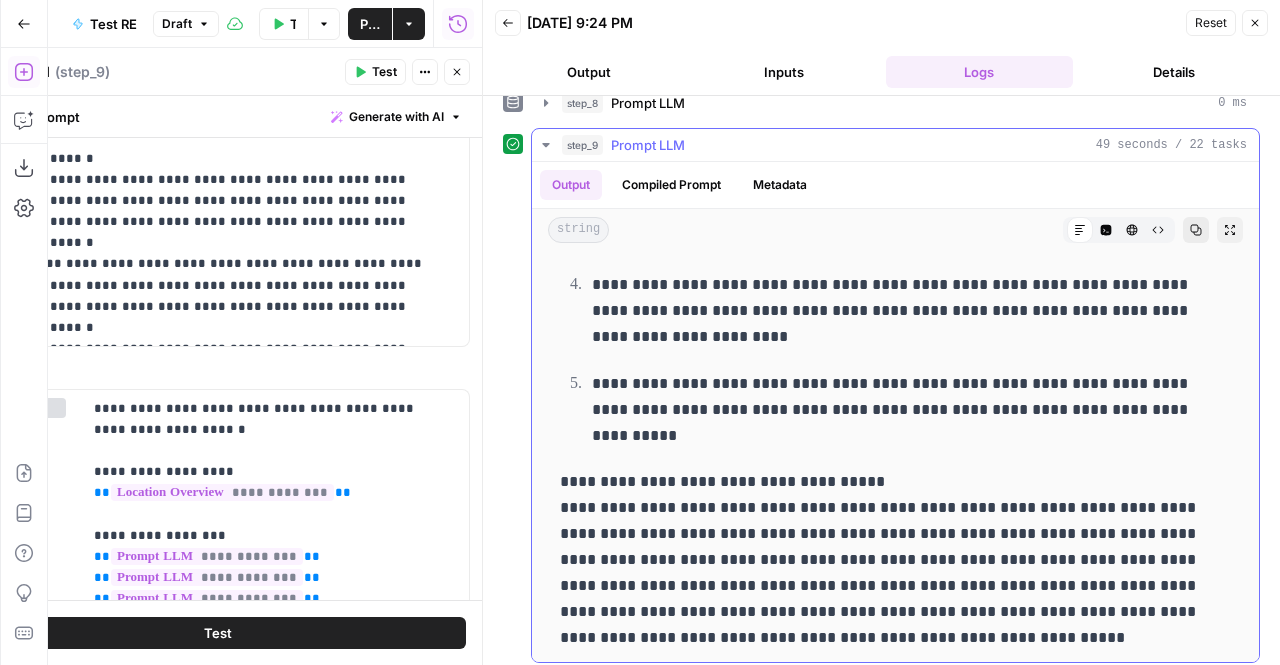 click 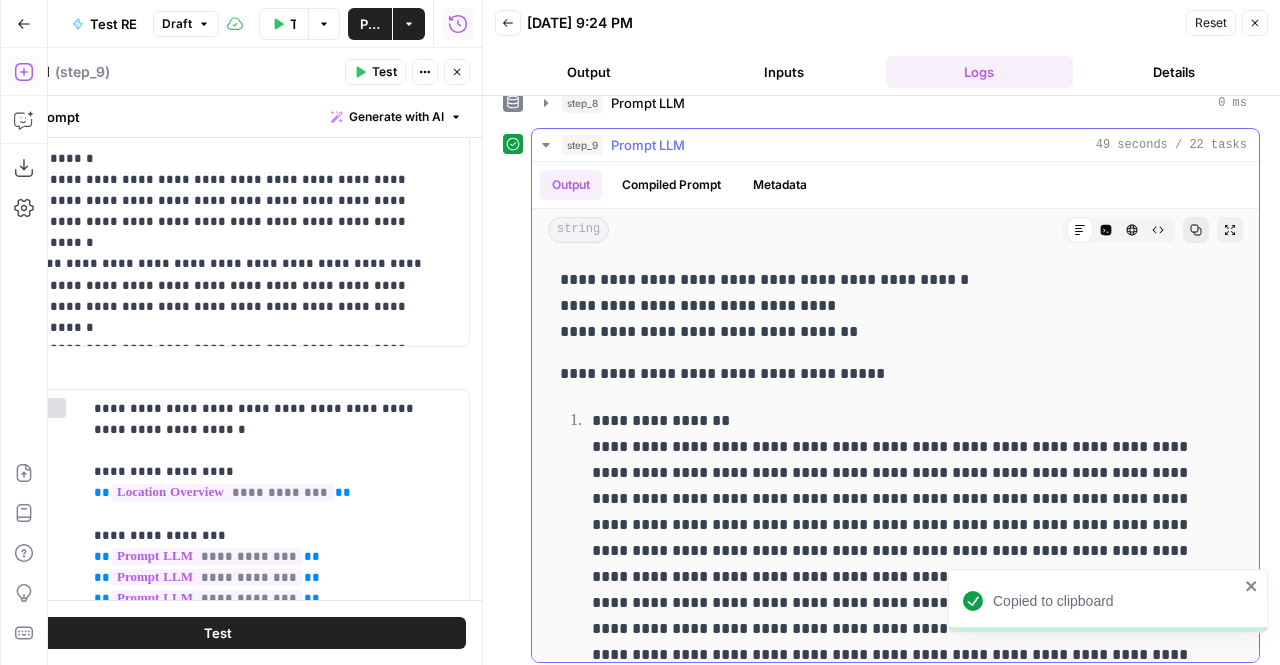 scroll, scrollTop: 0, scrollLeft: 0, axis: both 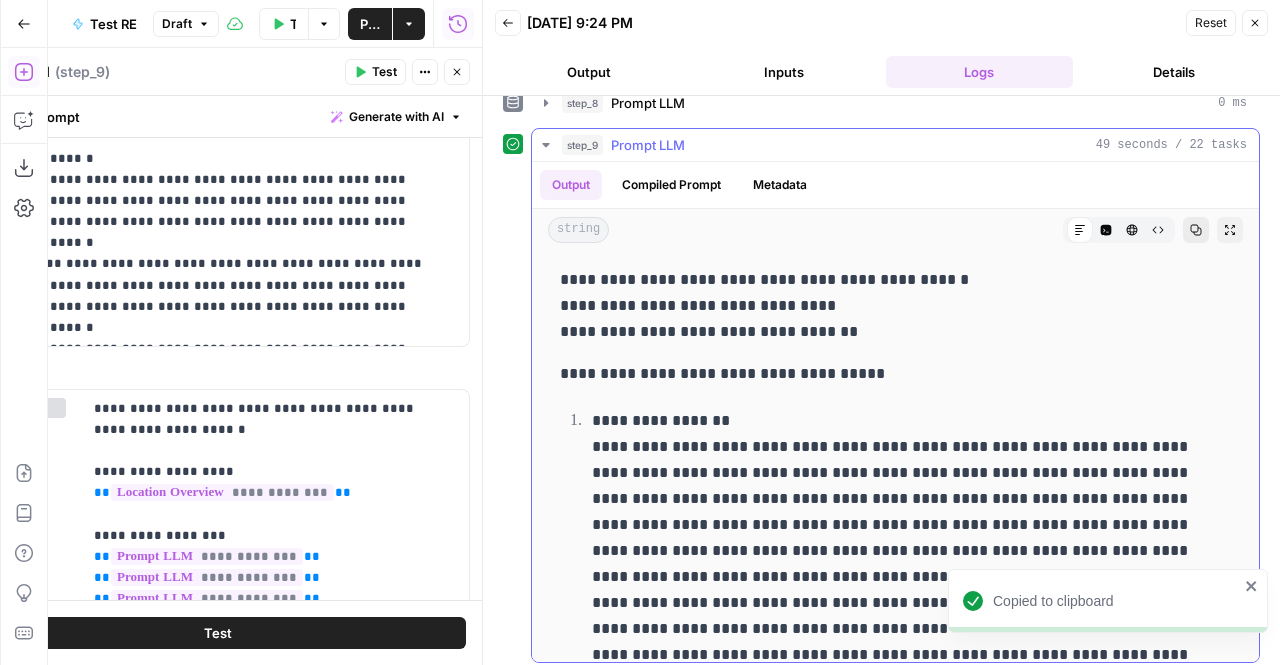 click on "**********" at bounding box center (895, 3085) 